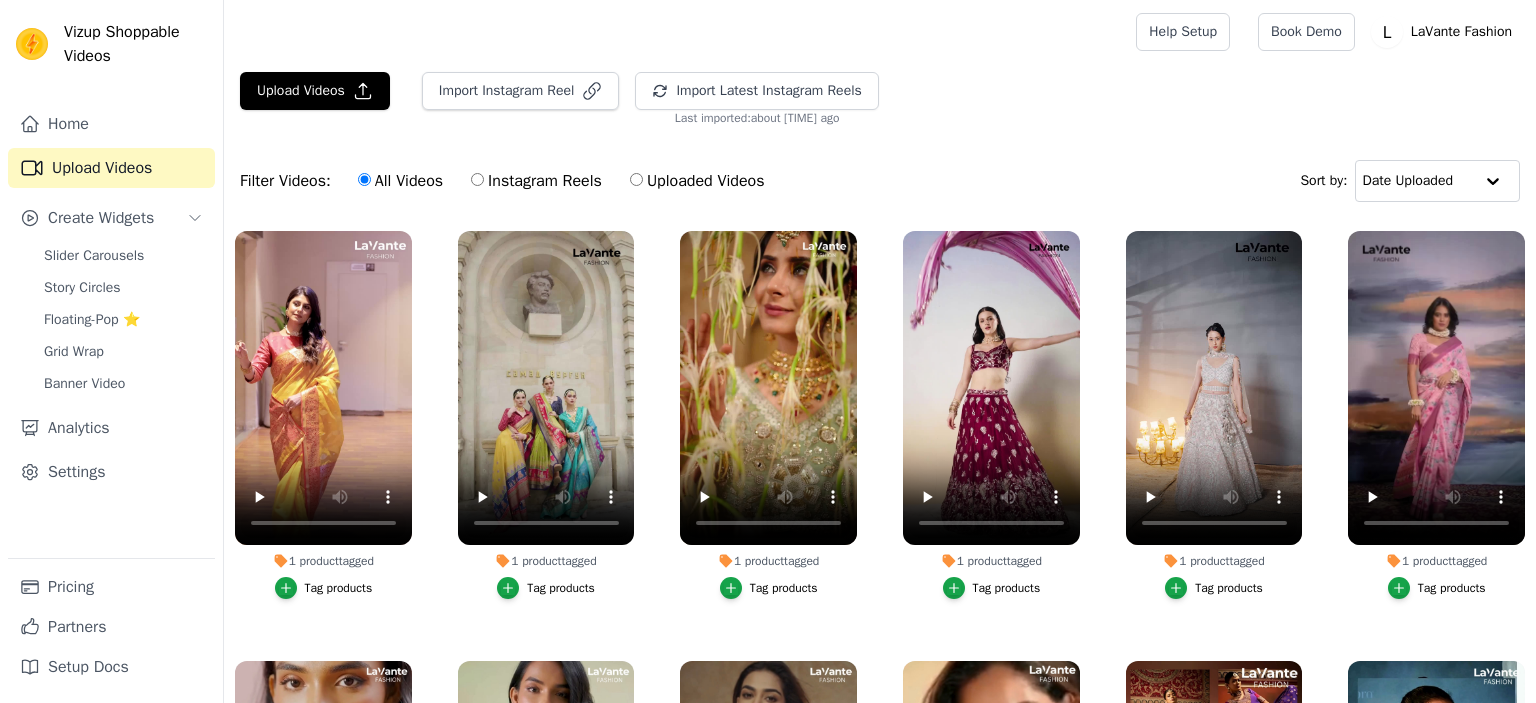 scroll, scrollTop: 0, scrollLeft: 0, axis: both 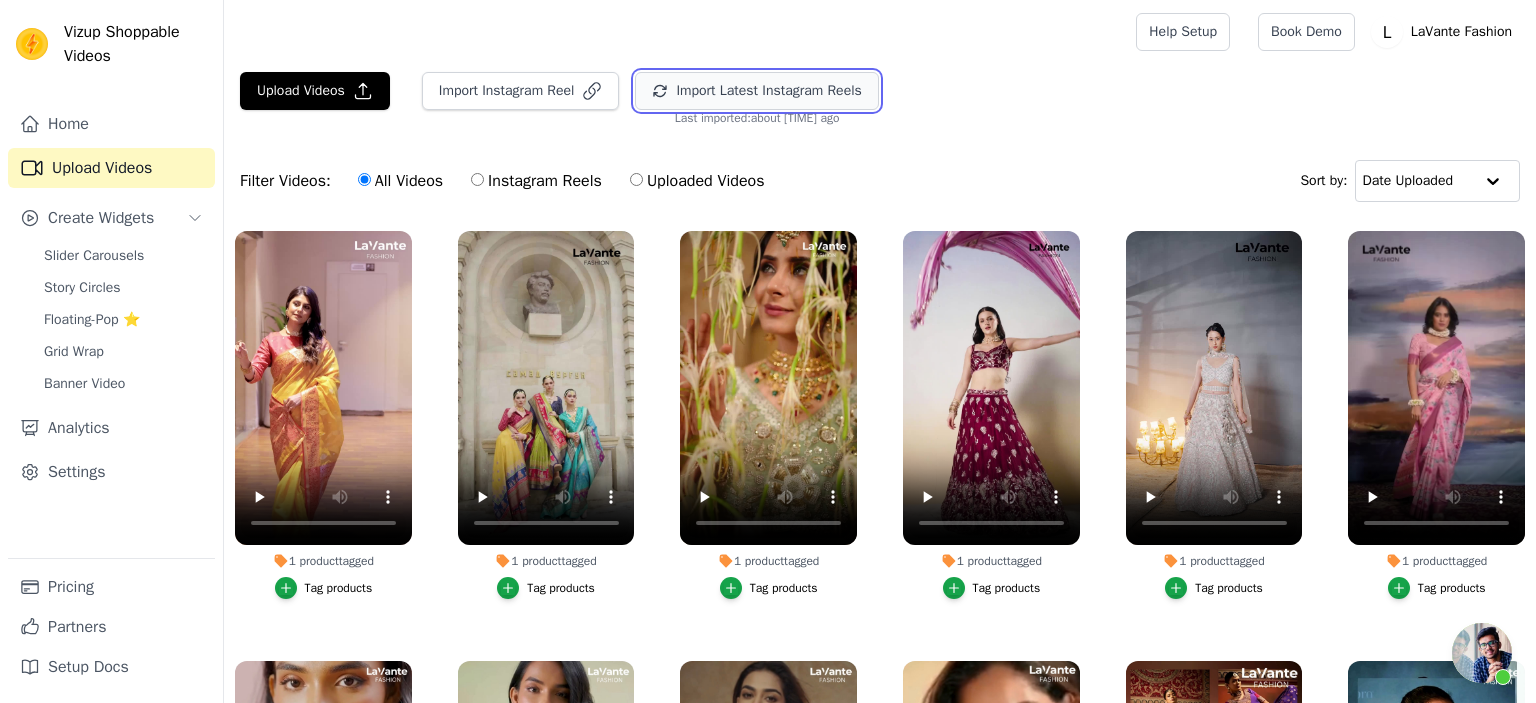 click on "Import Latest Instagram Reels" at bounding box center [756, 91] 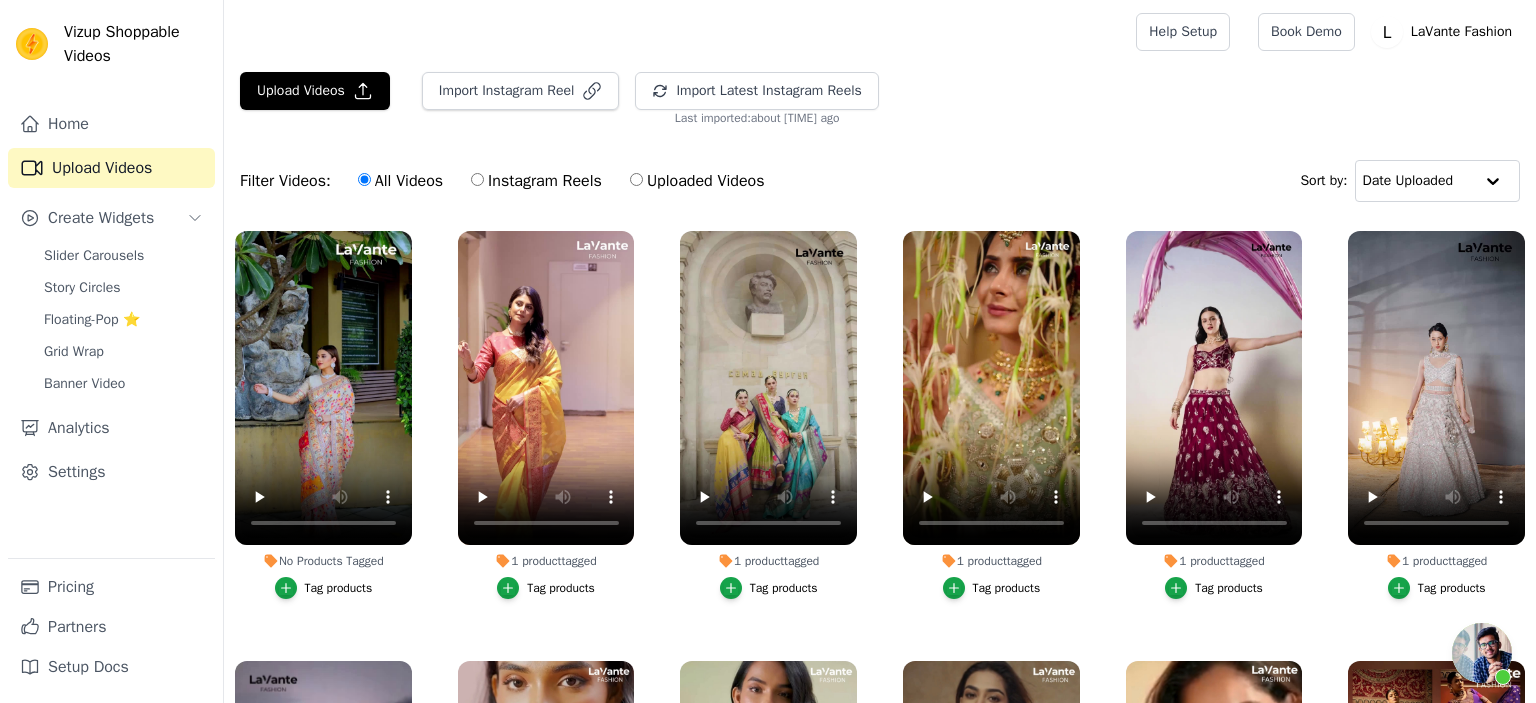 click on "Tag products" at bounding box center [339, 588] 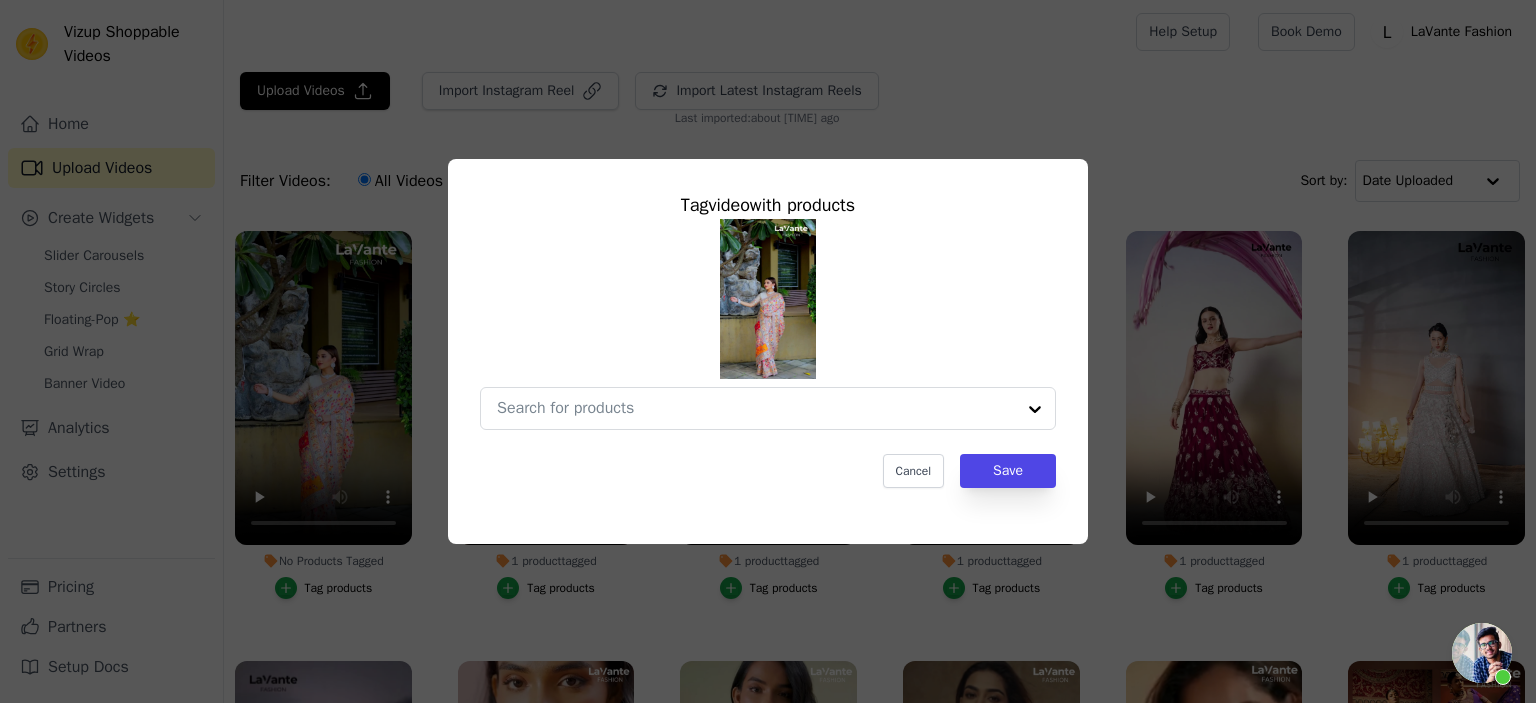 scroll, scrollTop: 113, scrollLeft: 0, axis: vertical 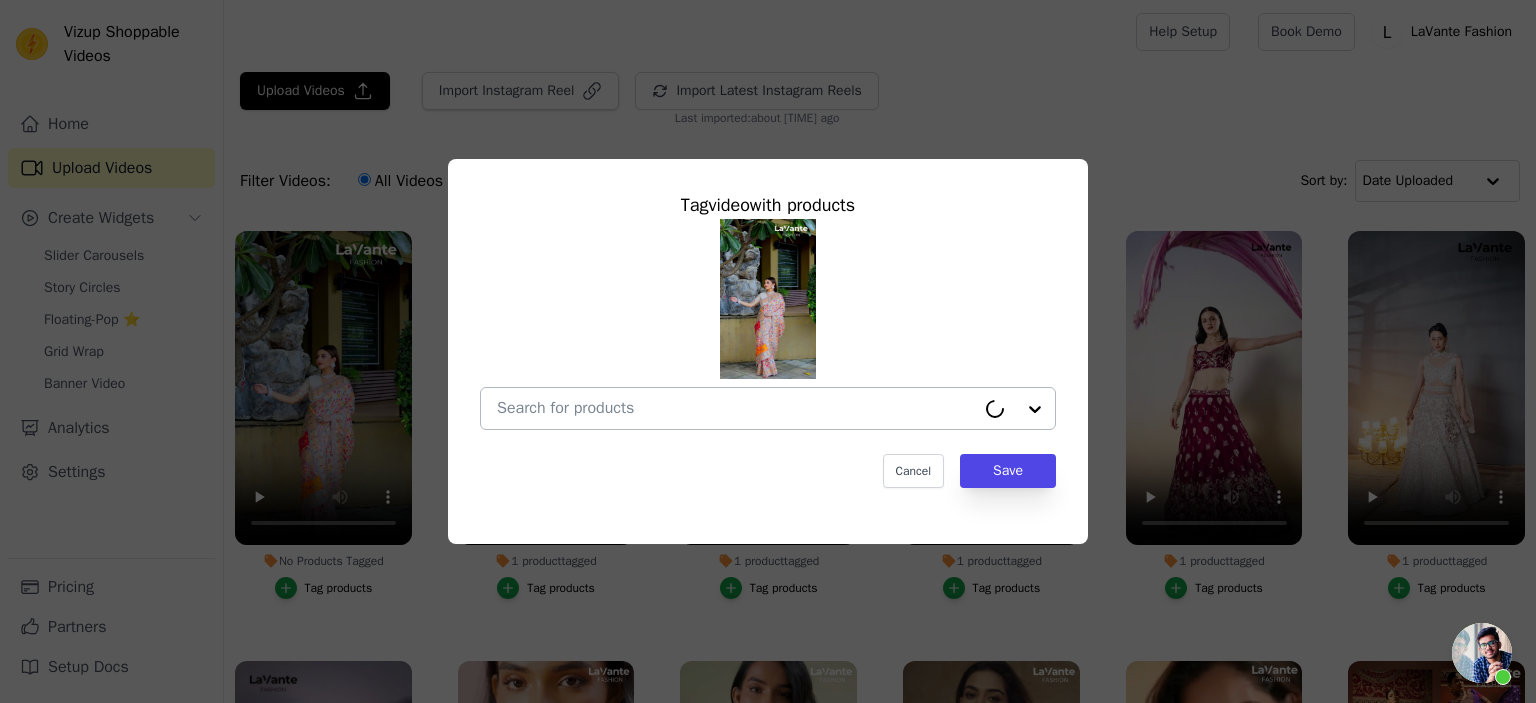 click at bounding box center [736, 408] 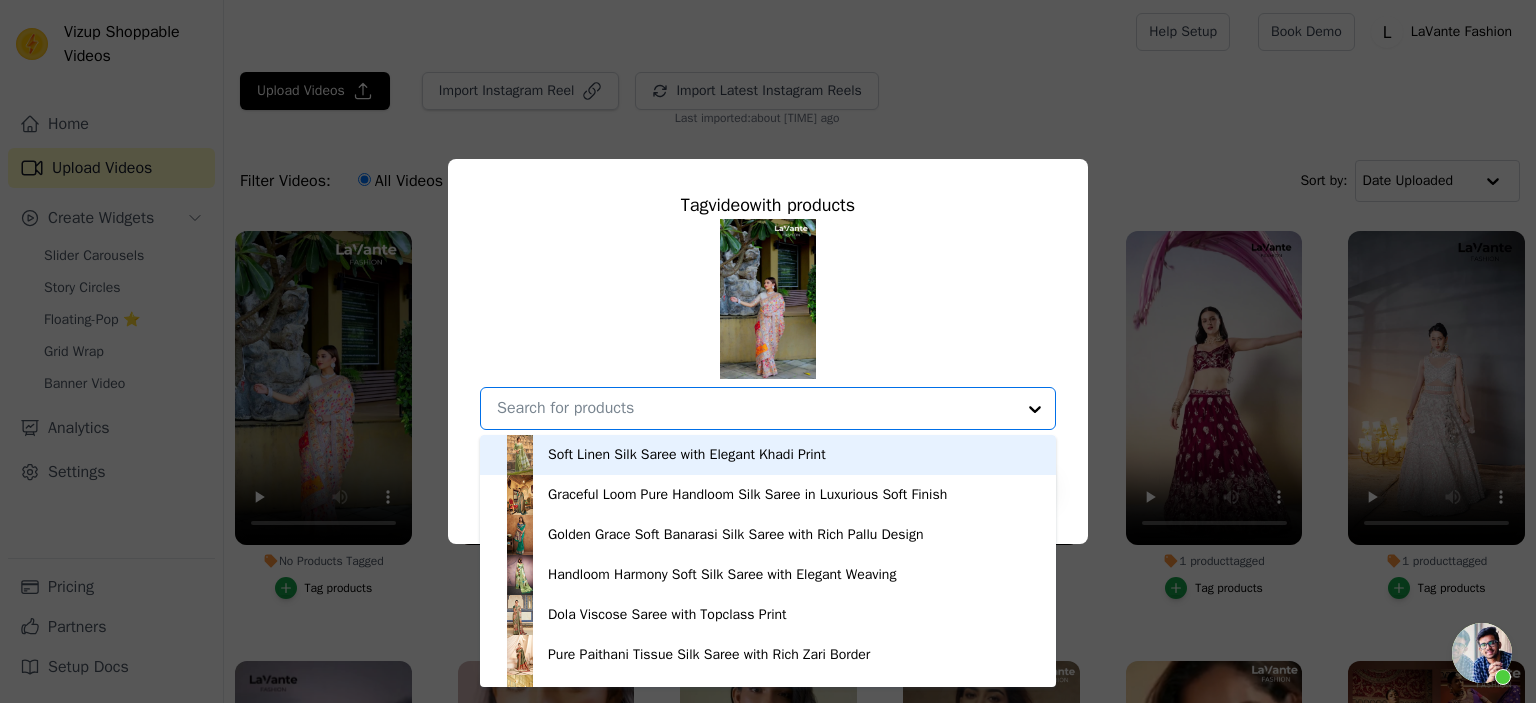 paste on "https://www.lavantefashion.com/products/premium-floral-banarasi-saree-with-pashmina-silk-look" 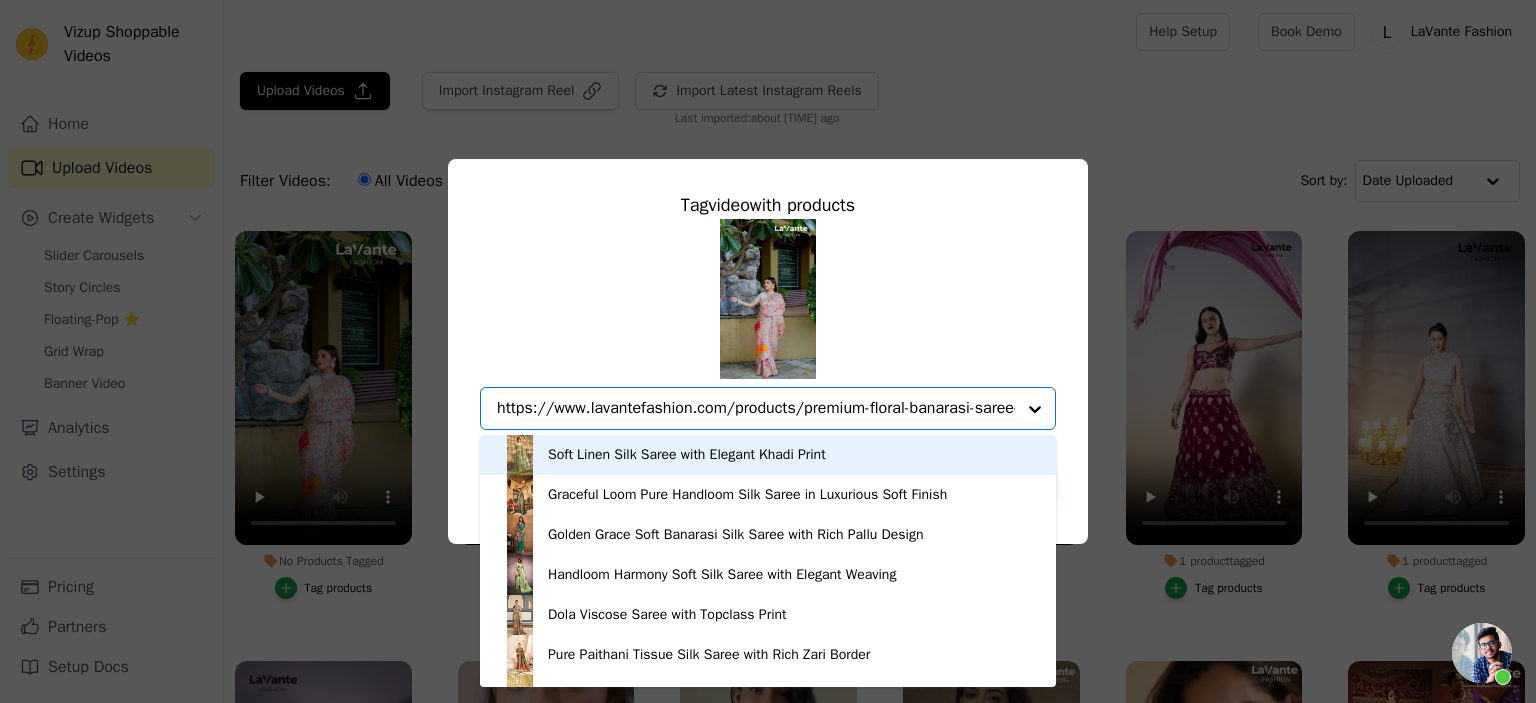 scroll, scrollTop: 0, scrollLeft: 174, axis: horizontal 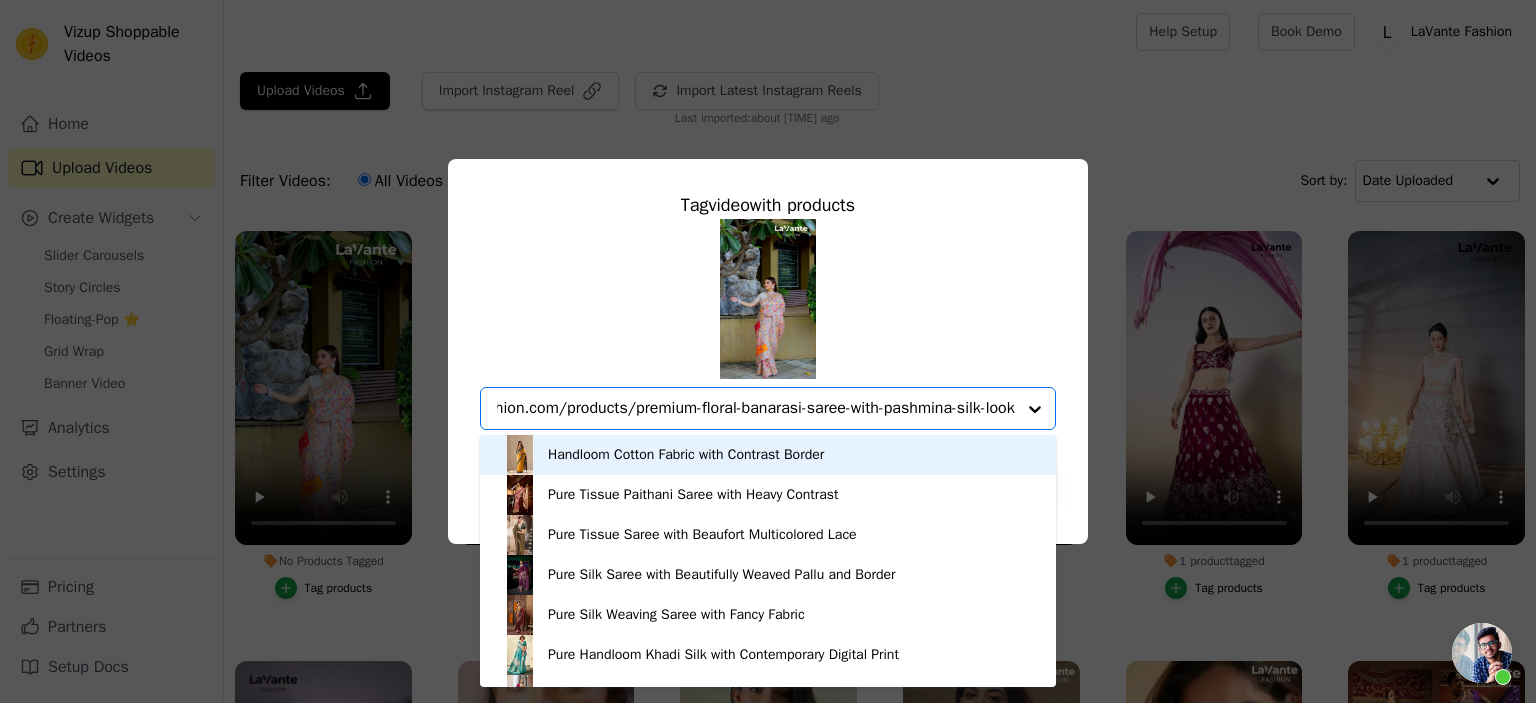 click on "https://www.lavantefashion.com/products/premium-floral-banarasi-saree-with-pashmina-silk-look" at bounding box center (756, 408) 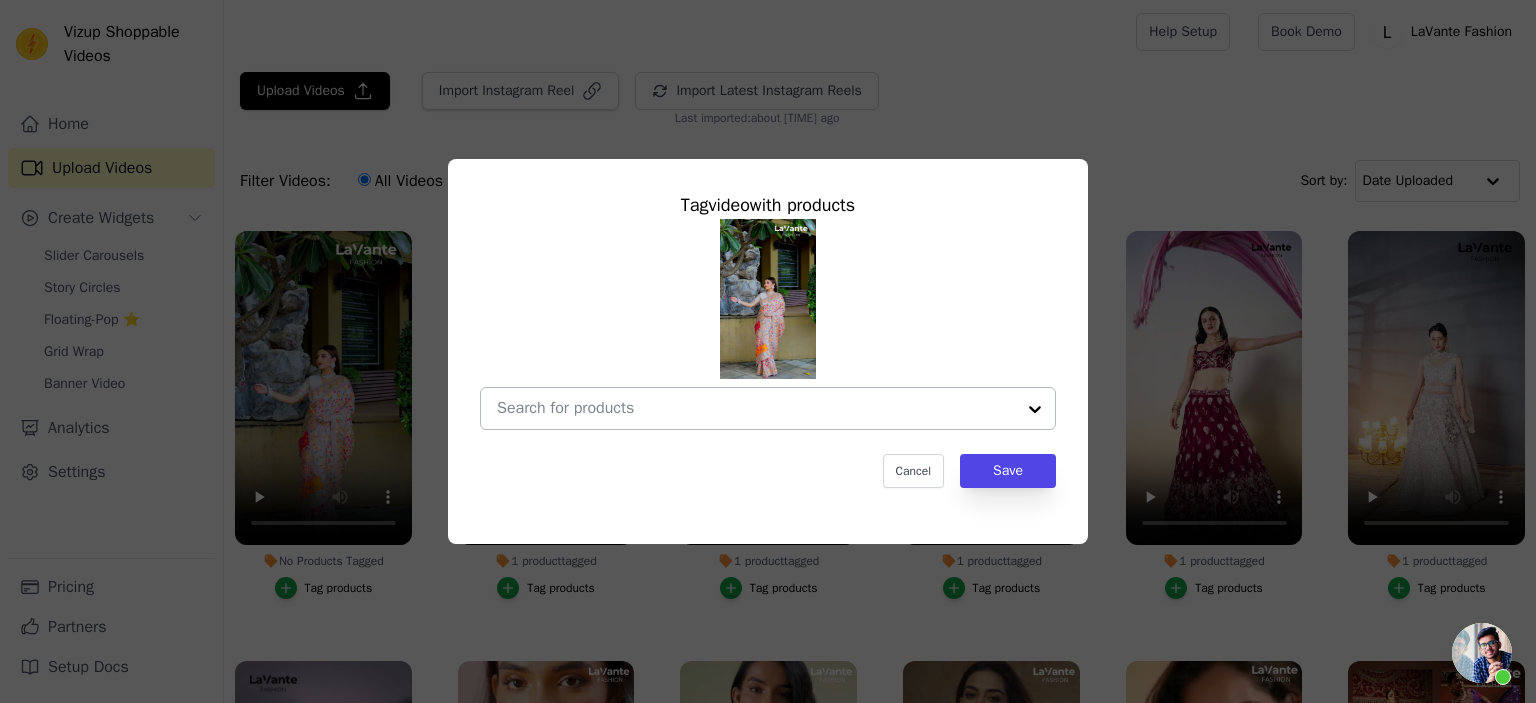 scroll, scrollTop: 0, scrollLeft: 0, axis: both 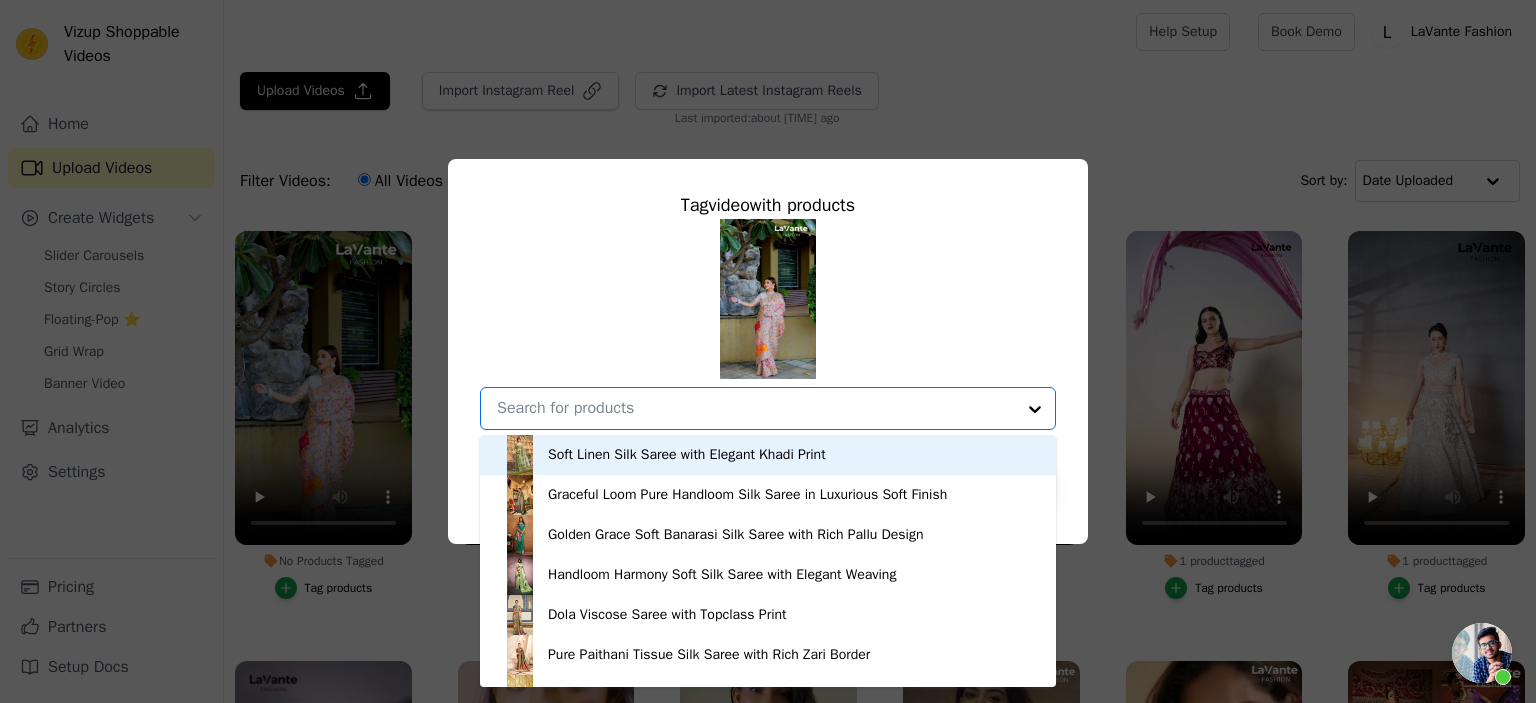 paste on "https://www.lavantefashion.com/products/premium-floral-banarasi-saree-with-pashmina-silk-look" 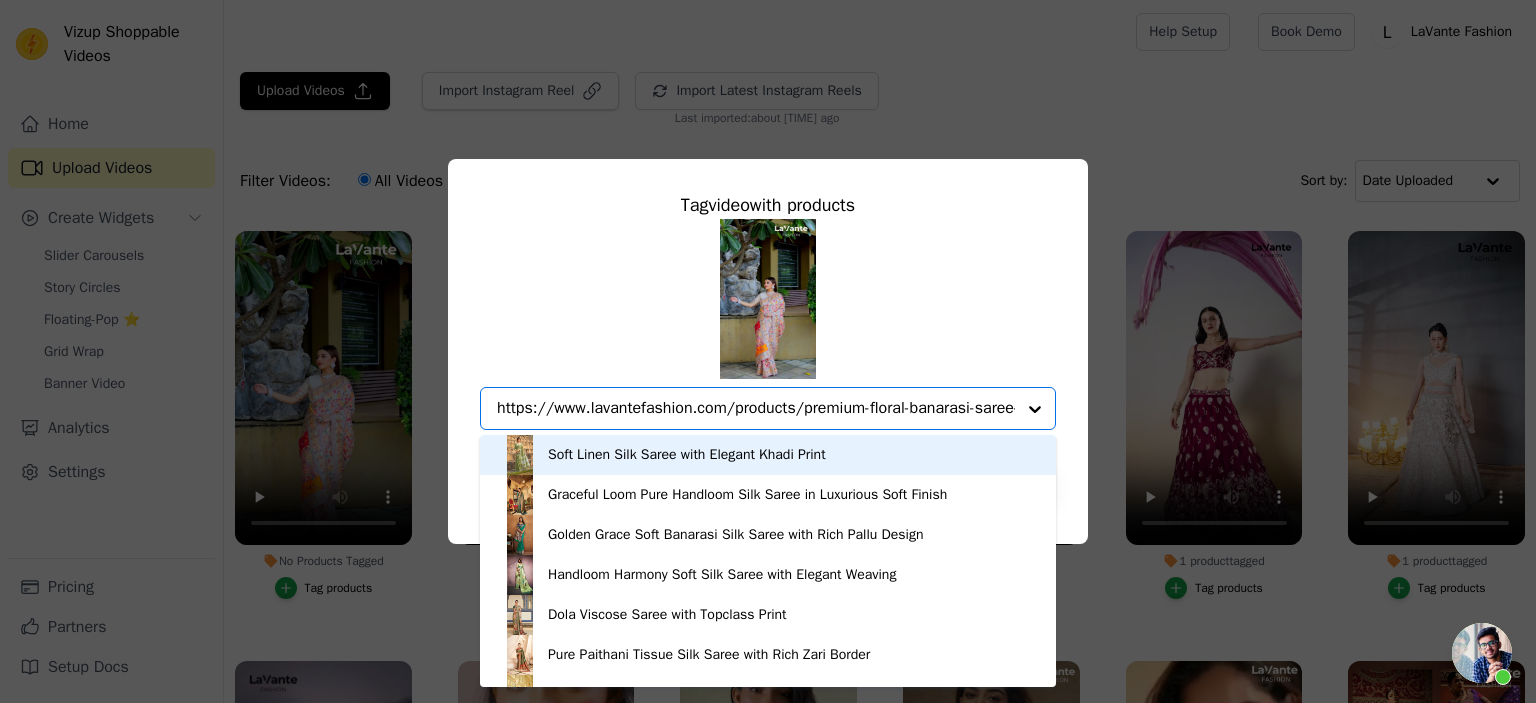 scroll, scrollTop: 0, scrollLeft: 174, axis: horizontal 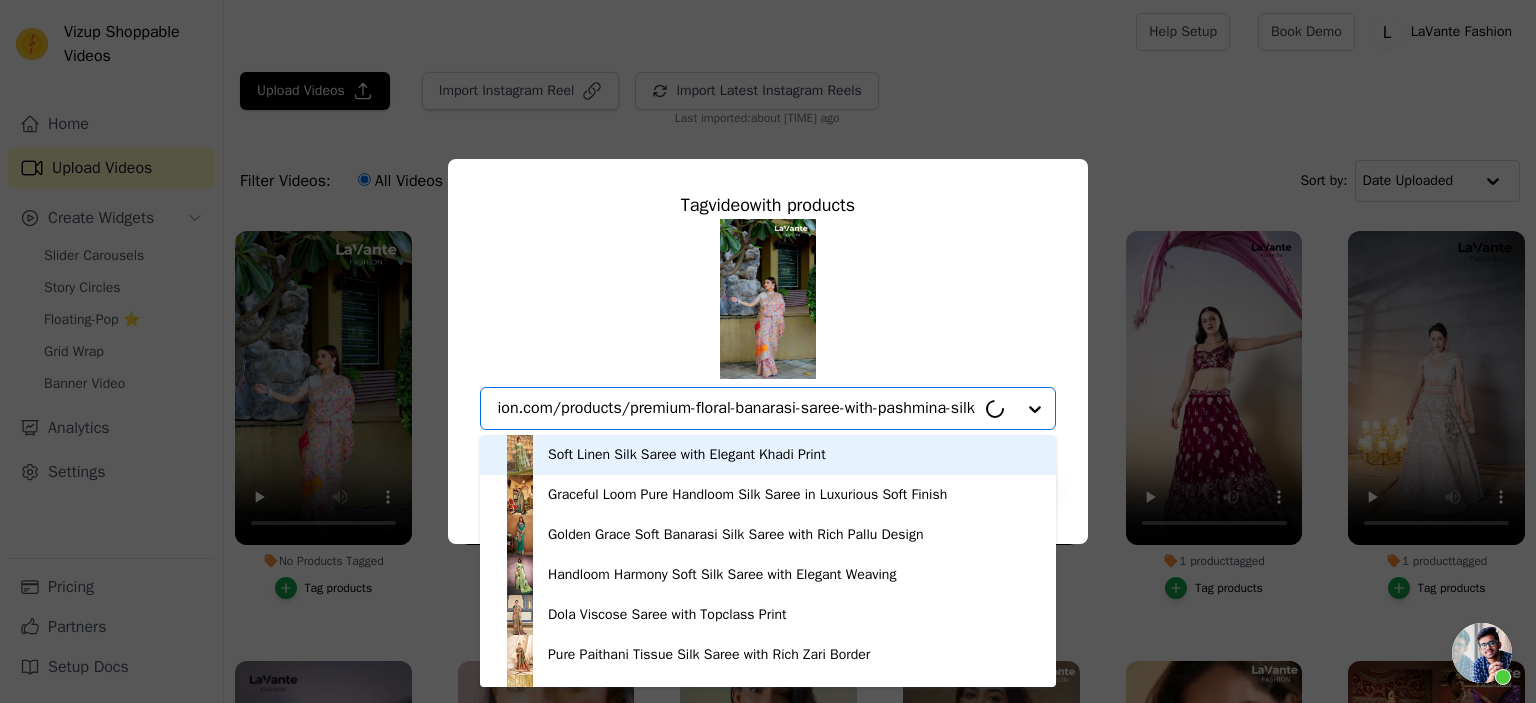 click on "https://www.lavantefashion.com/products/premium-floral-banarasi-saree-with-pashmina-silk-look" at bounding box center (736, 408) 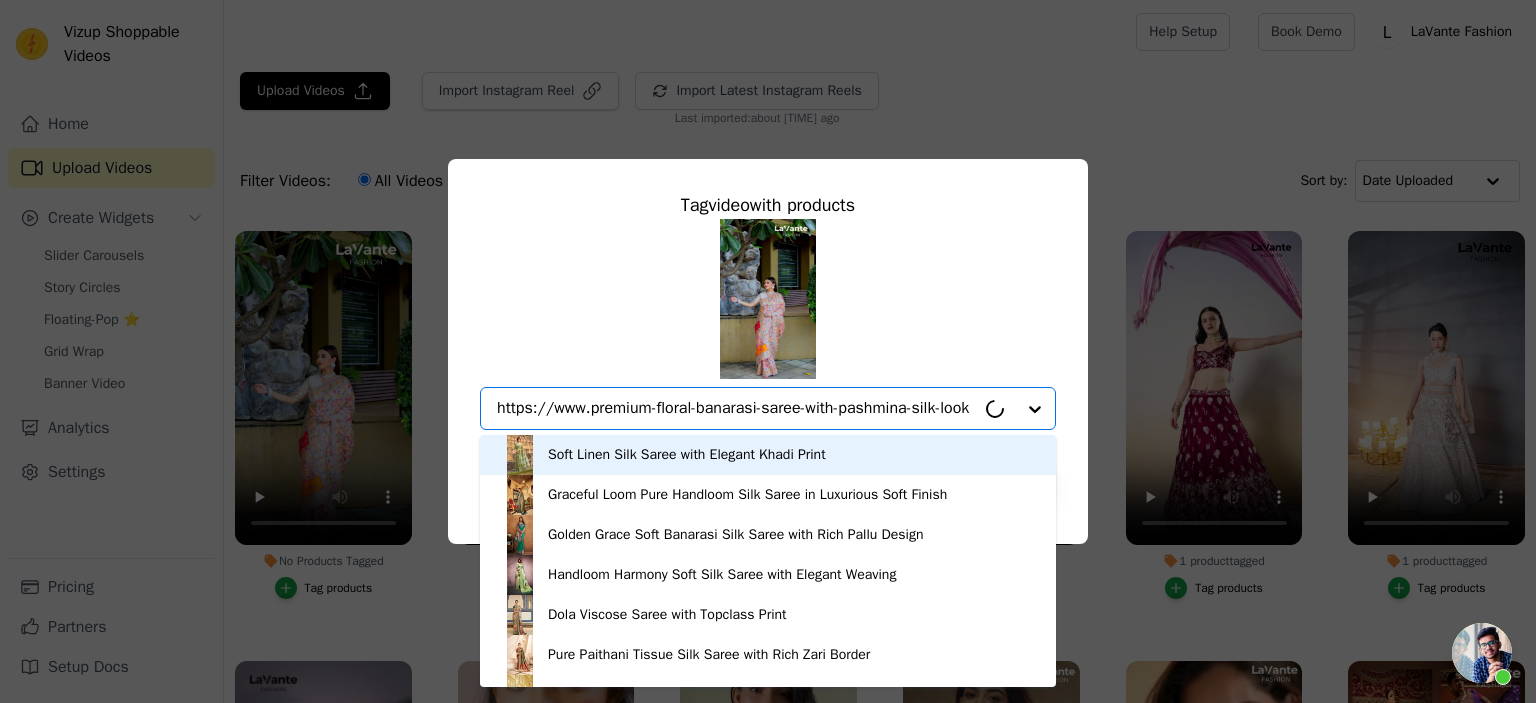 scroll, scrollTop: 0, scrollLeft: 0, axis: both 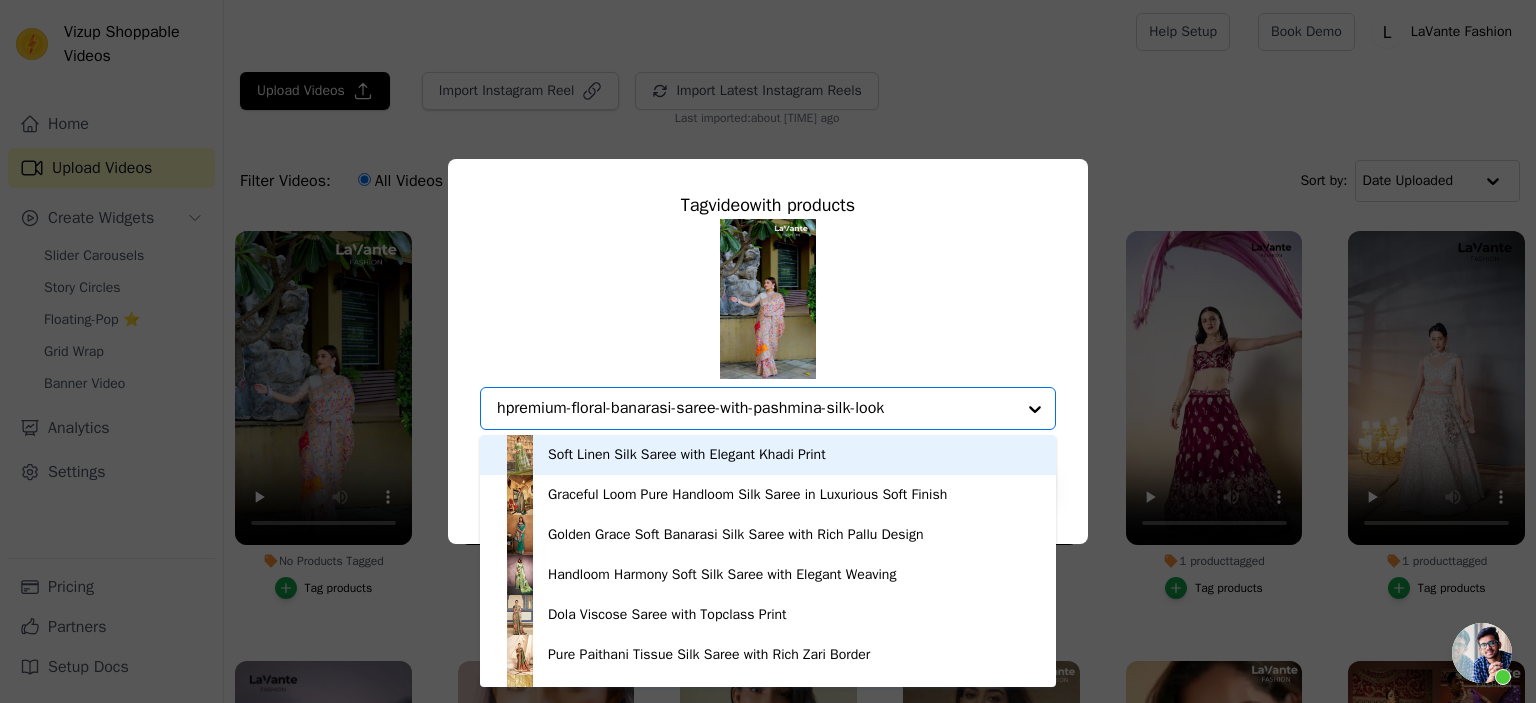 type on "premium-floral-banarasi-saree-with-pashmina-silk-look" 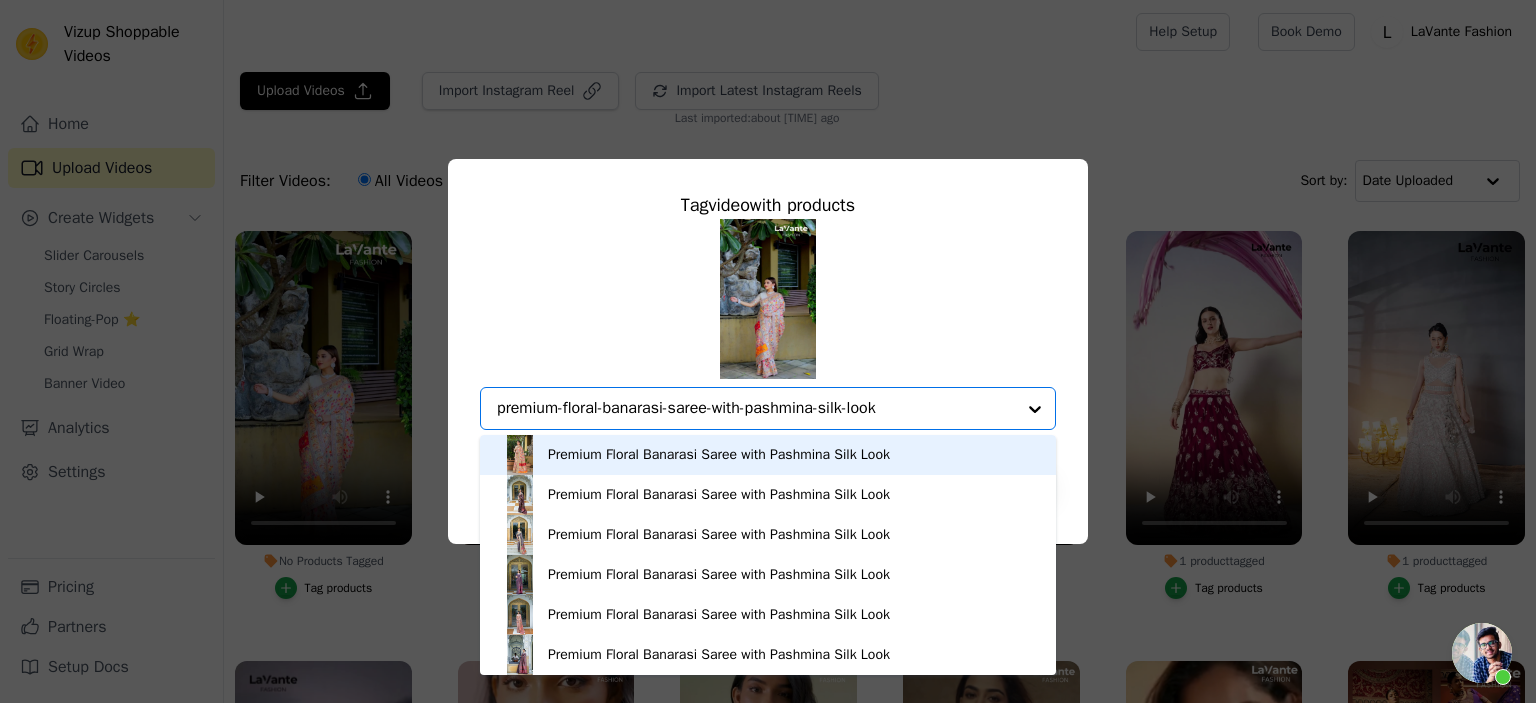 click on "Premium Floral Banarasi Saree with Pashmina Silk Look" at bounding box center (719, 455) 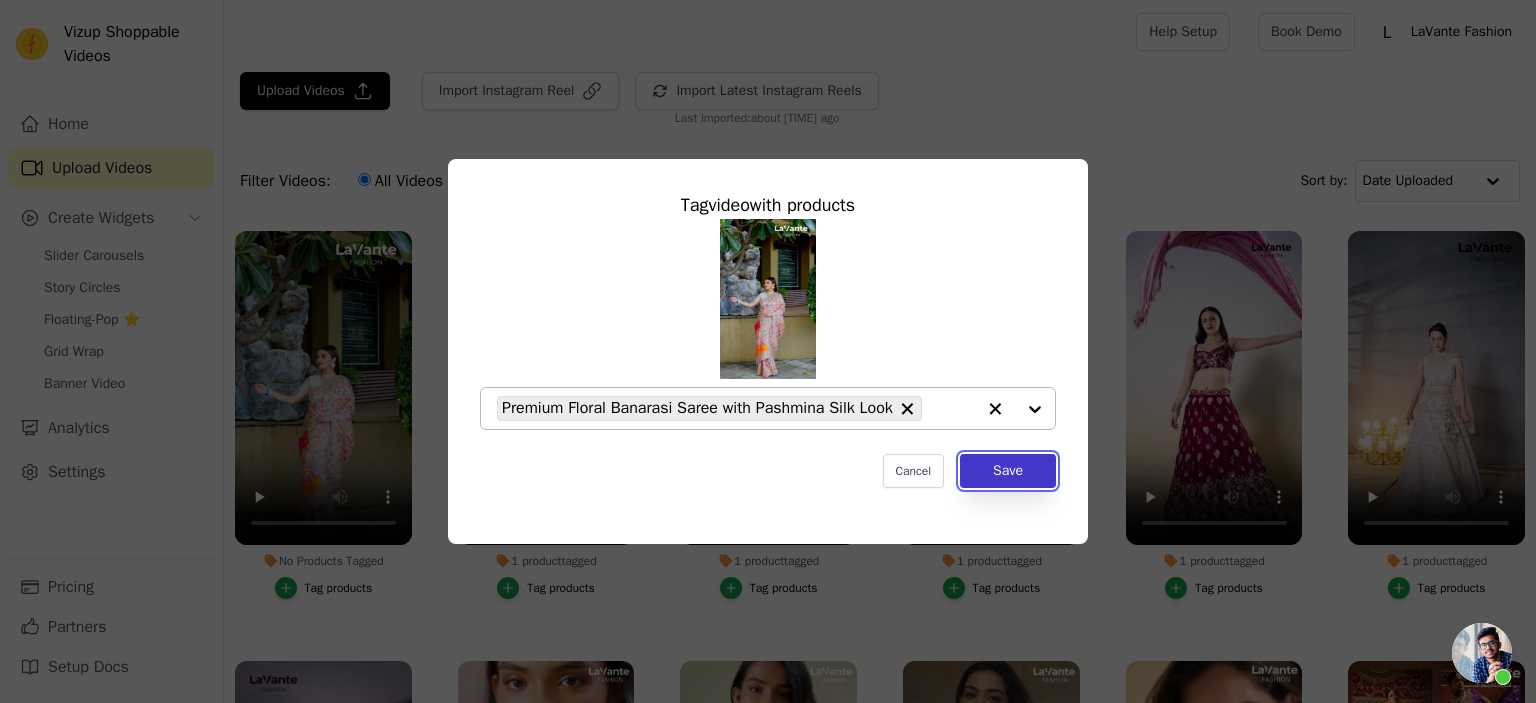 click on "Save" at bounding box center (1008, 471) 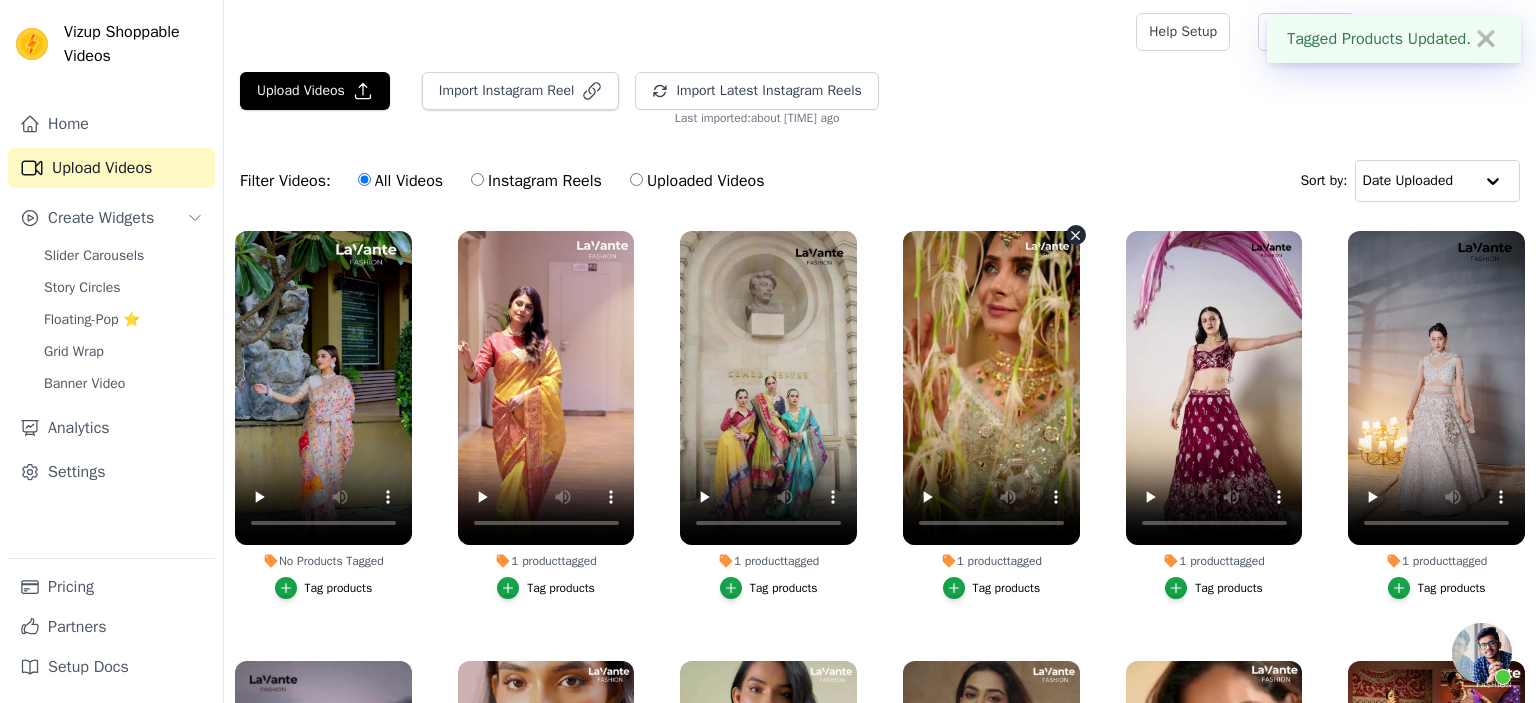 scroll, scrollTop: 113, scrollLeft: 0, axis: vertical 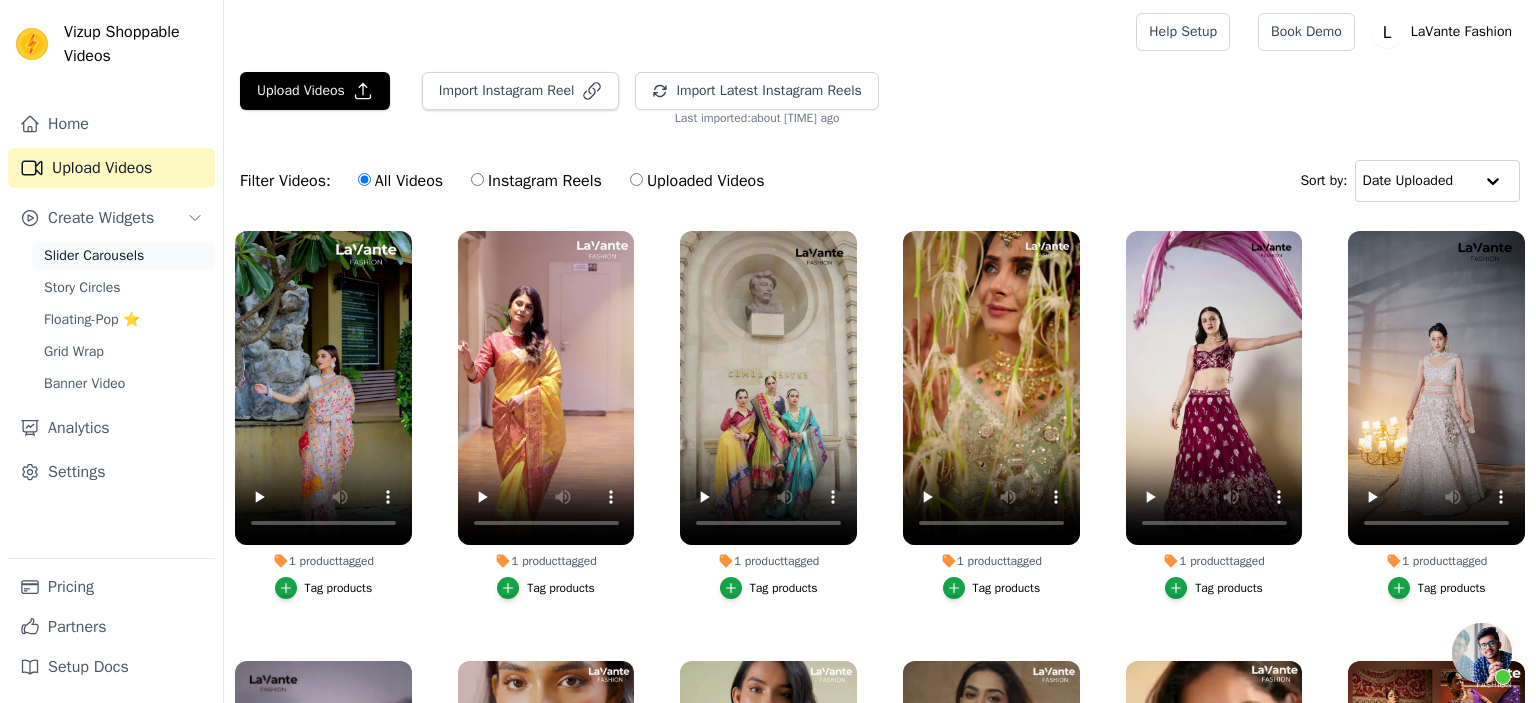 click on "Slider Carousels" at bounding box center [94, 256] 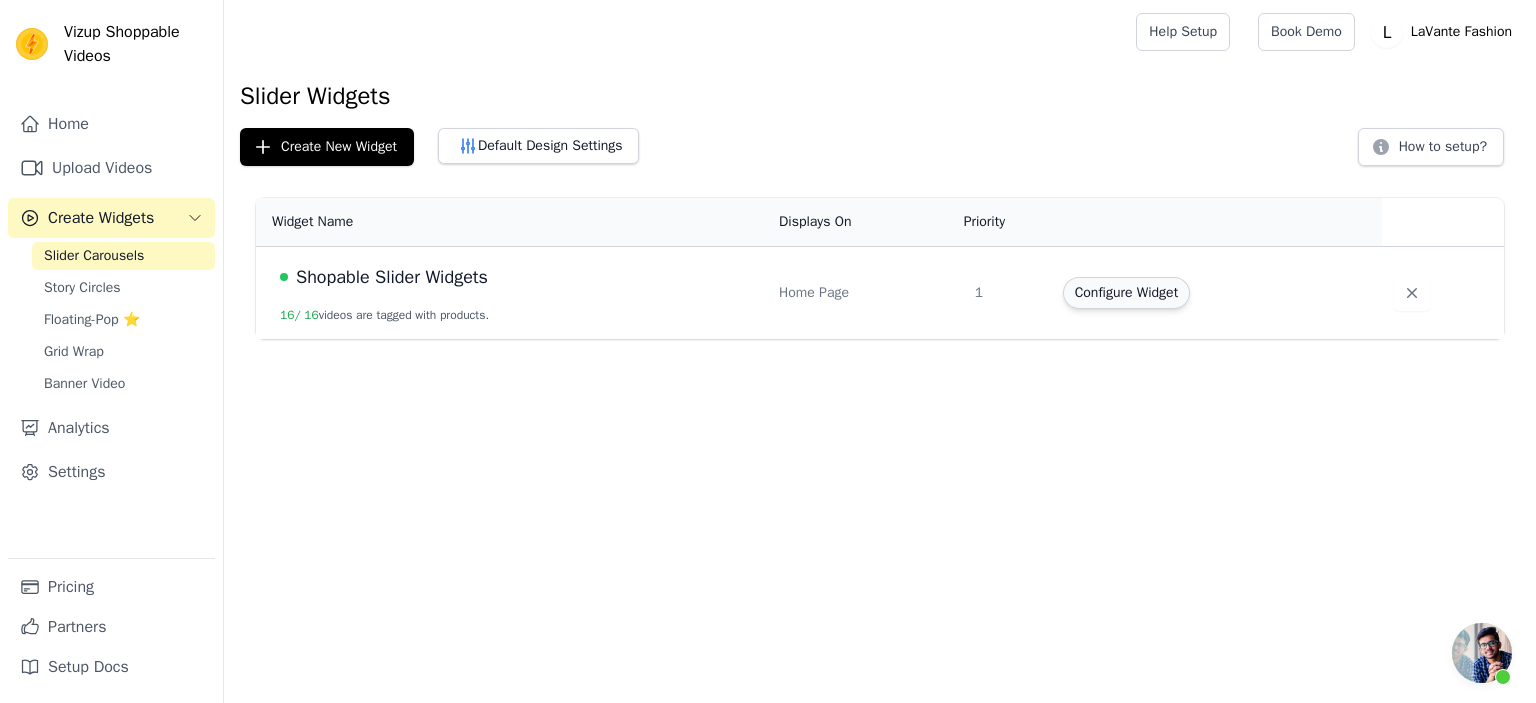 click on "Configure Widget" at bounding box center [1126, 293] 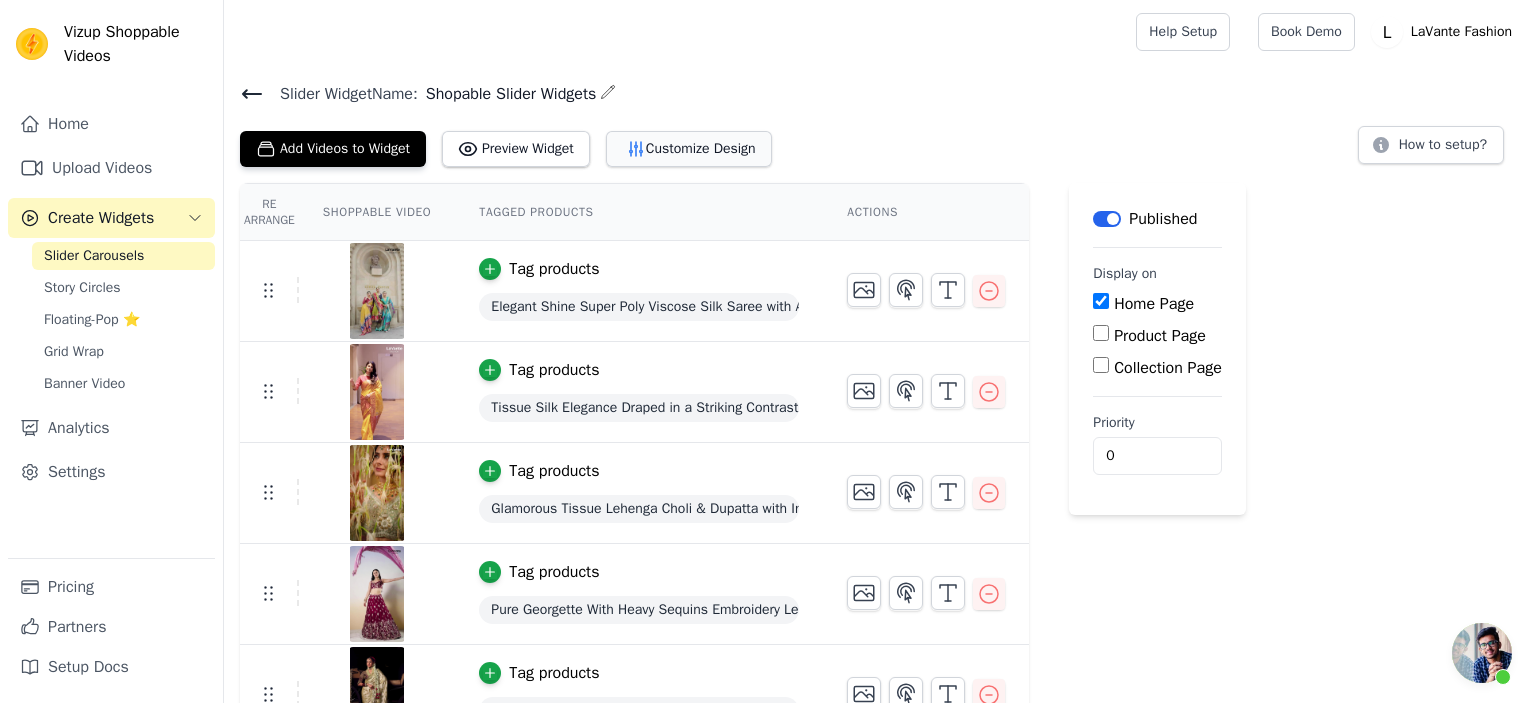click on "Customize Design" at bounding box center (689, 149) 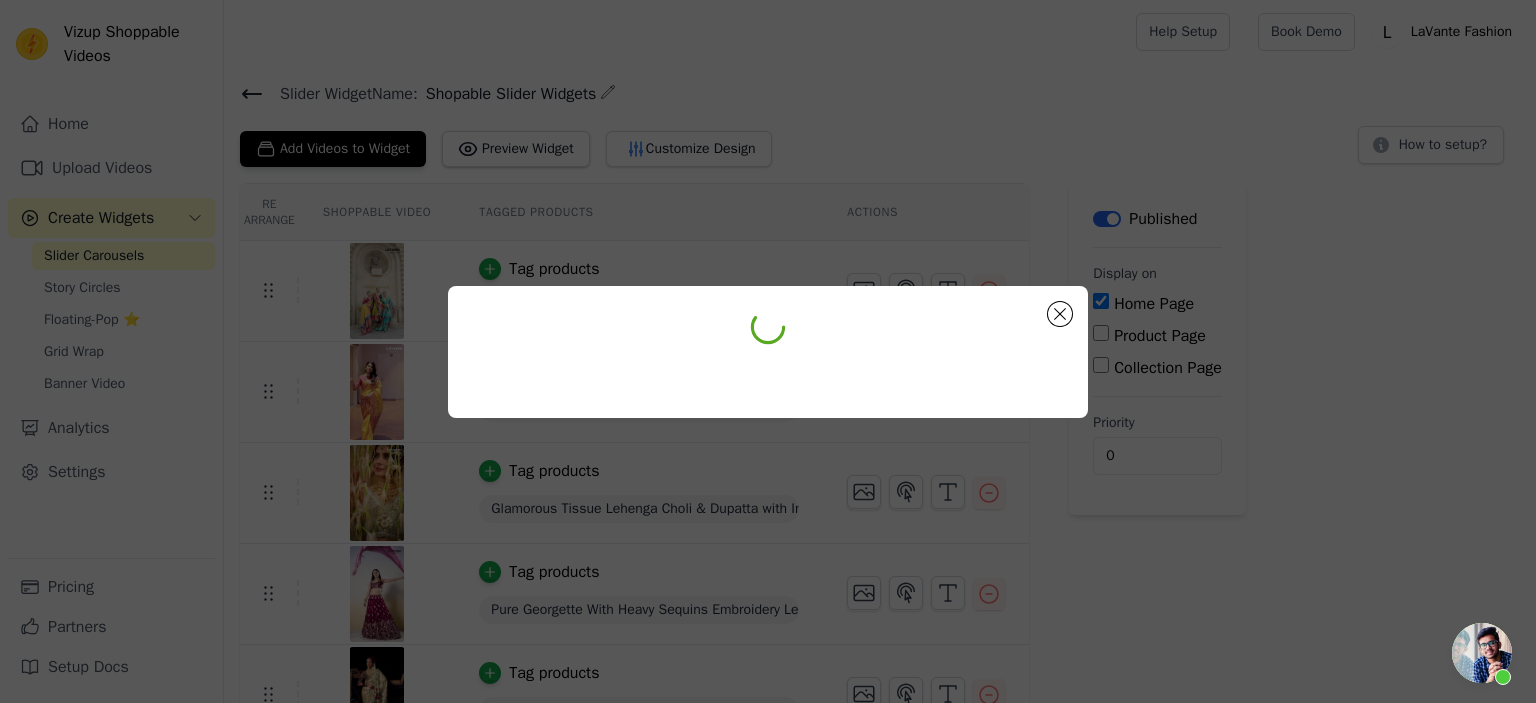 scroll, scrollTop: 113, scrollLeft: 0, axis: vertical 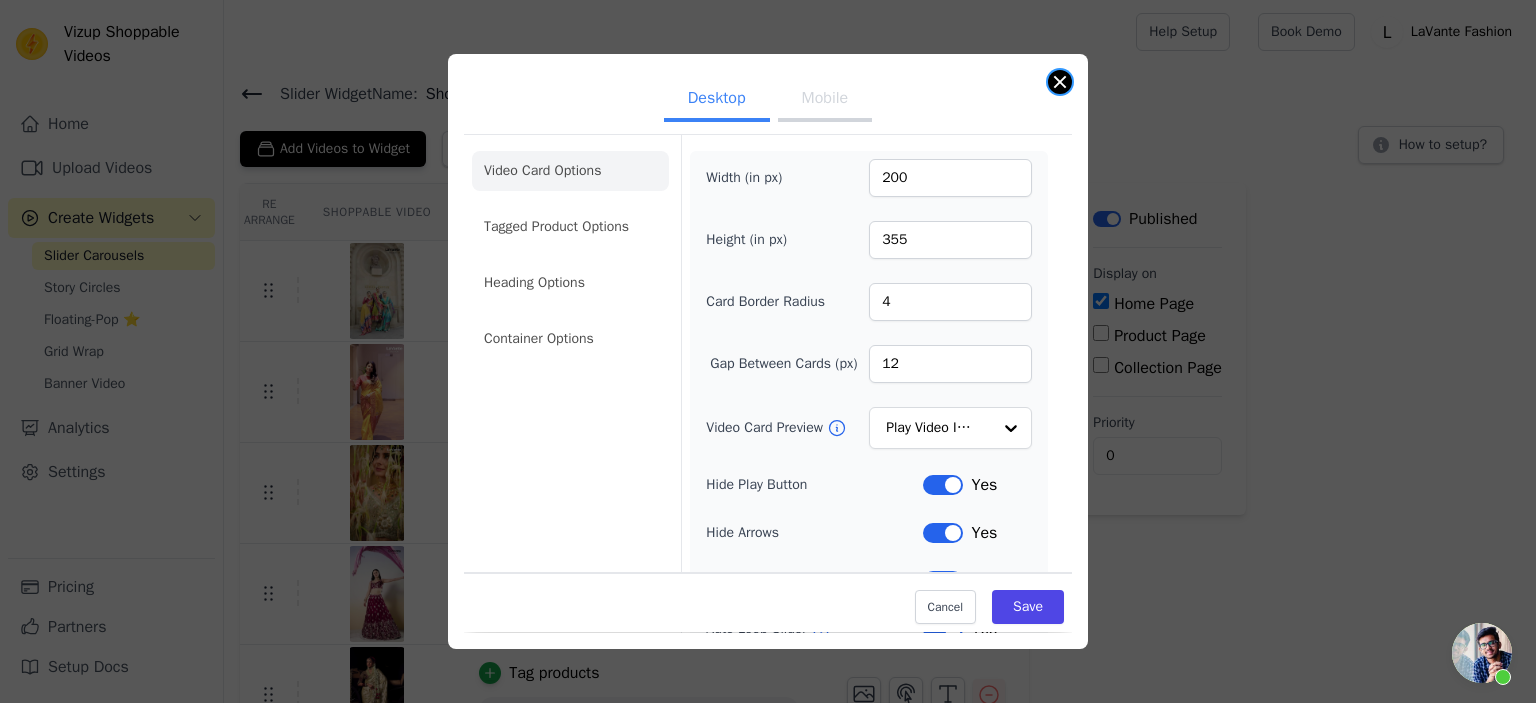 click on "Desktop Mobile   Video Card Options Tagged Product Options Heading Options Container Options   Width (in px)   200   Height (in px)   355   Card Border Radius   4   Gap Between Cards (px)   12   Video Card Preview           Play Video In Loop               Hide Play Button   Label     Yes   Hide Arrows   Label     Yes   Remove Video Card Shadow     Label     Yes   Auto Loop Slider     Label     Yes   Shopping Icon on Video Cards   Label     No   Add to Cart on Video Cards     Label     Yes   Cancel     Save" at bounding box center [768, 351] 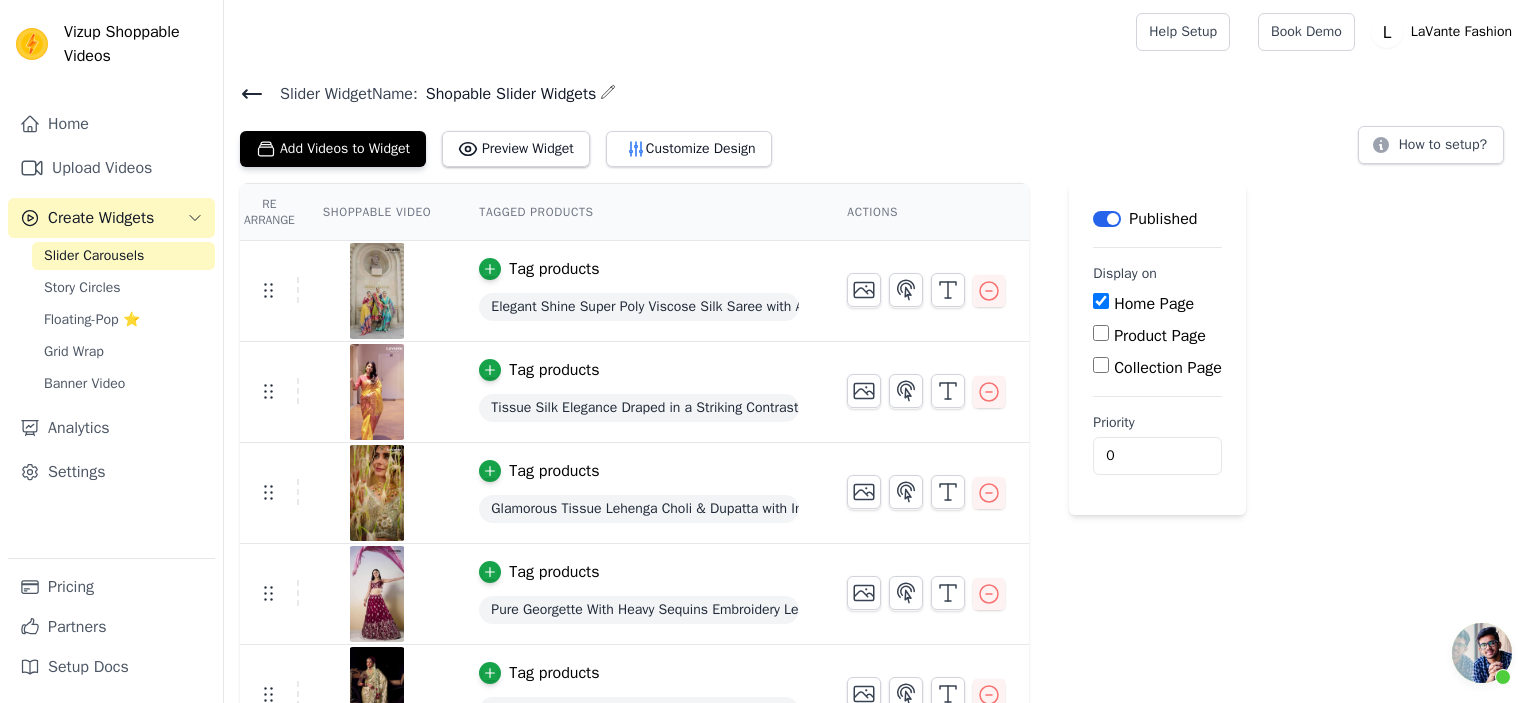 scroll, scrollTop: 113, scrollLeft: 0, axis: vertical 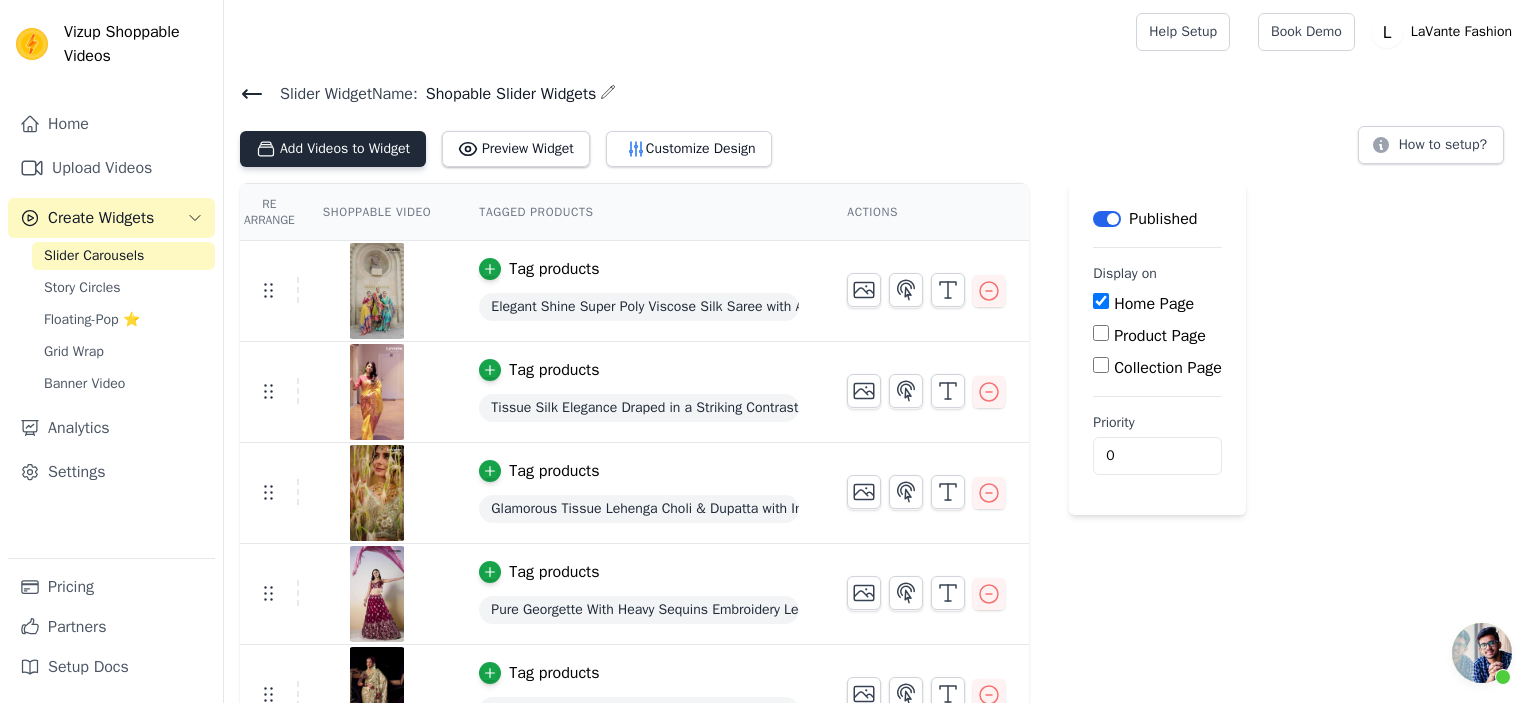 click on "Add Videos to Widget" at bounding box center [333, 149] 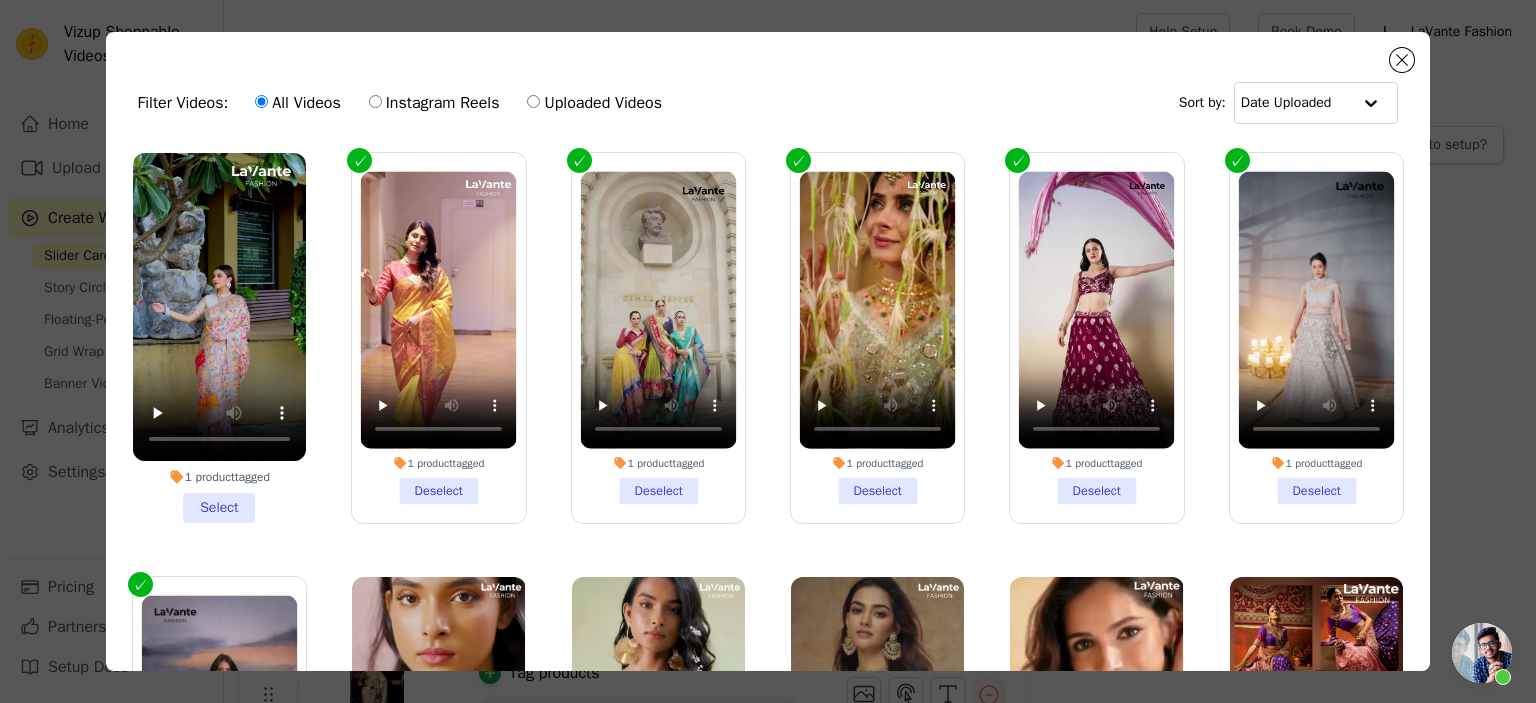 click on "1   product  tagged     Select" at bounding box center [219, 338] 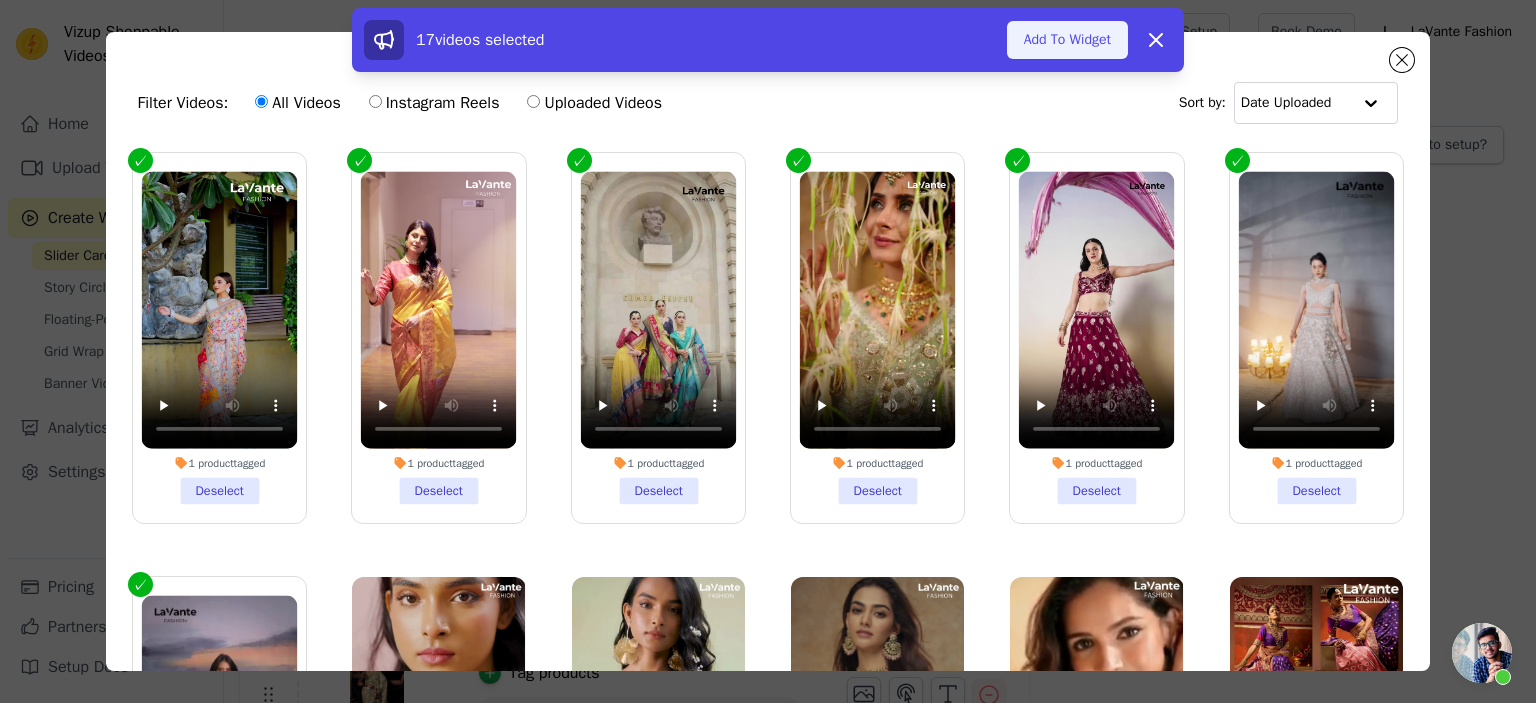 click on "Add To Widget" at bounding box center (1067, 40) 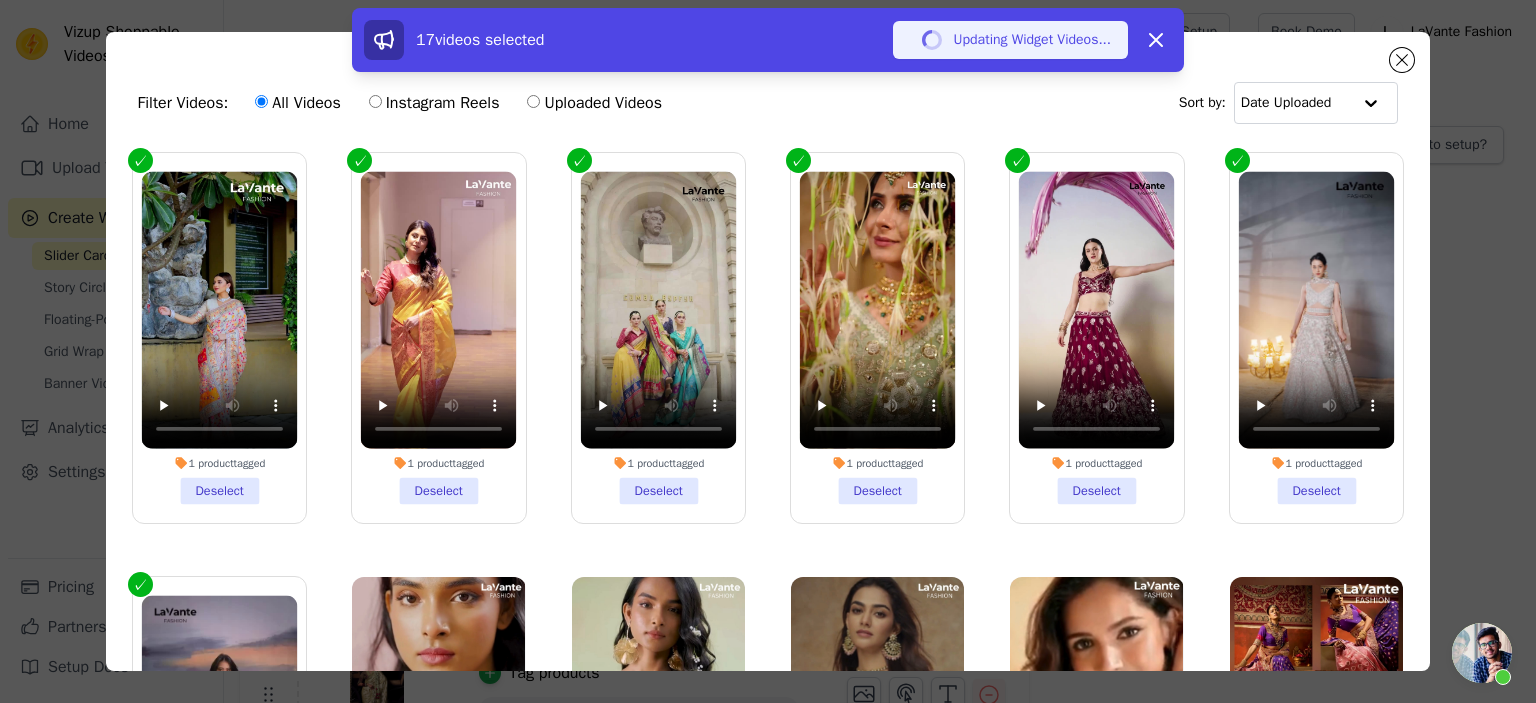 scroll, scrollTop: 113, scrollLeft: 0, axis: vertical 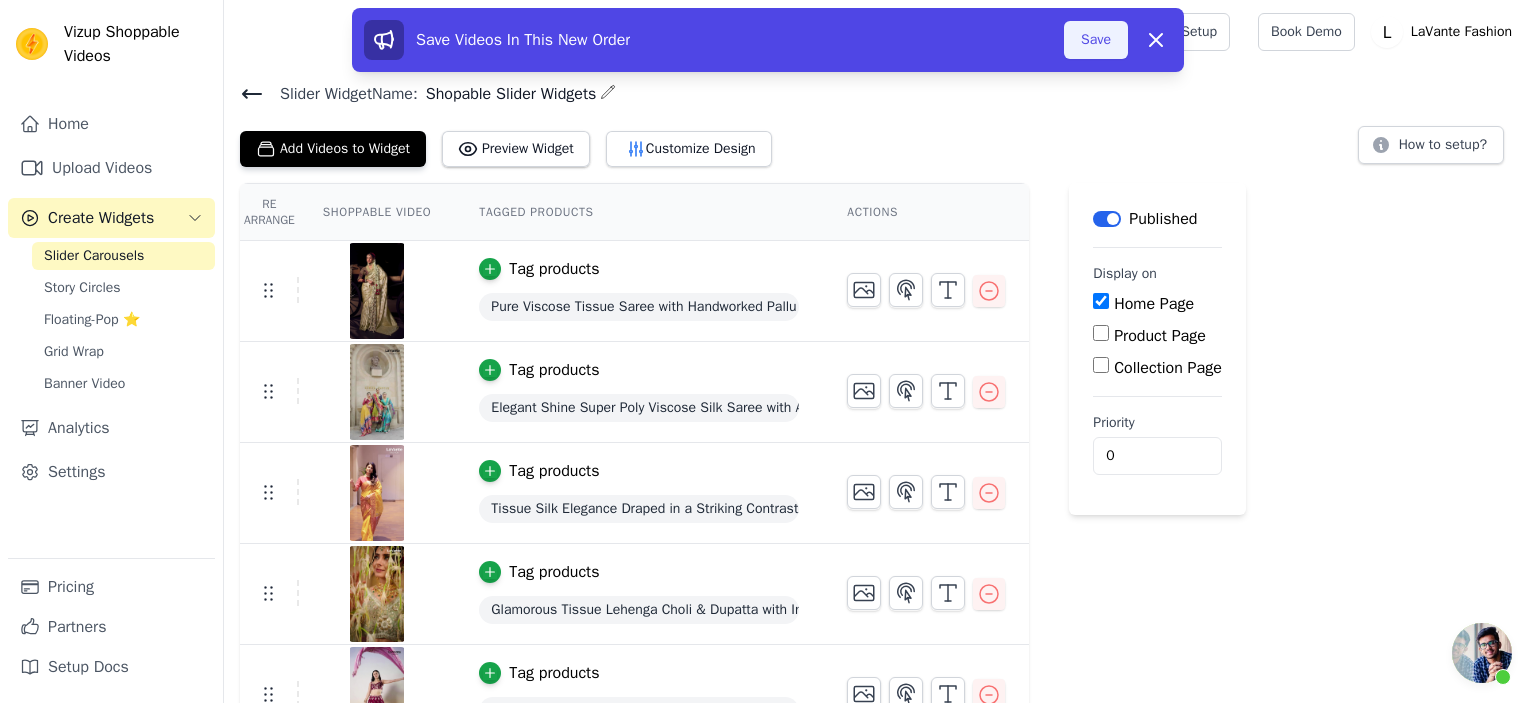click on "Save" at bounding box center [1096, 40] 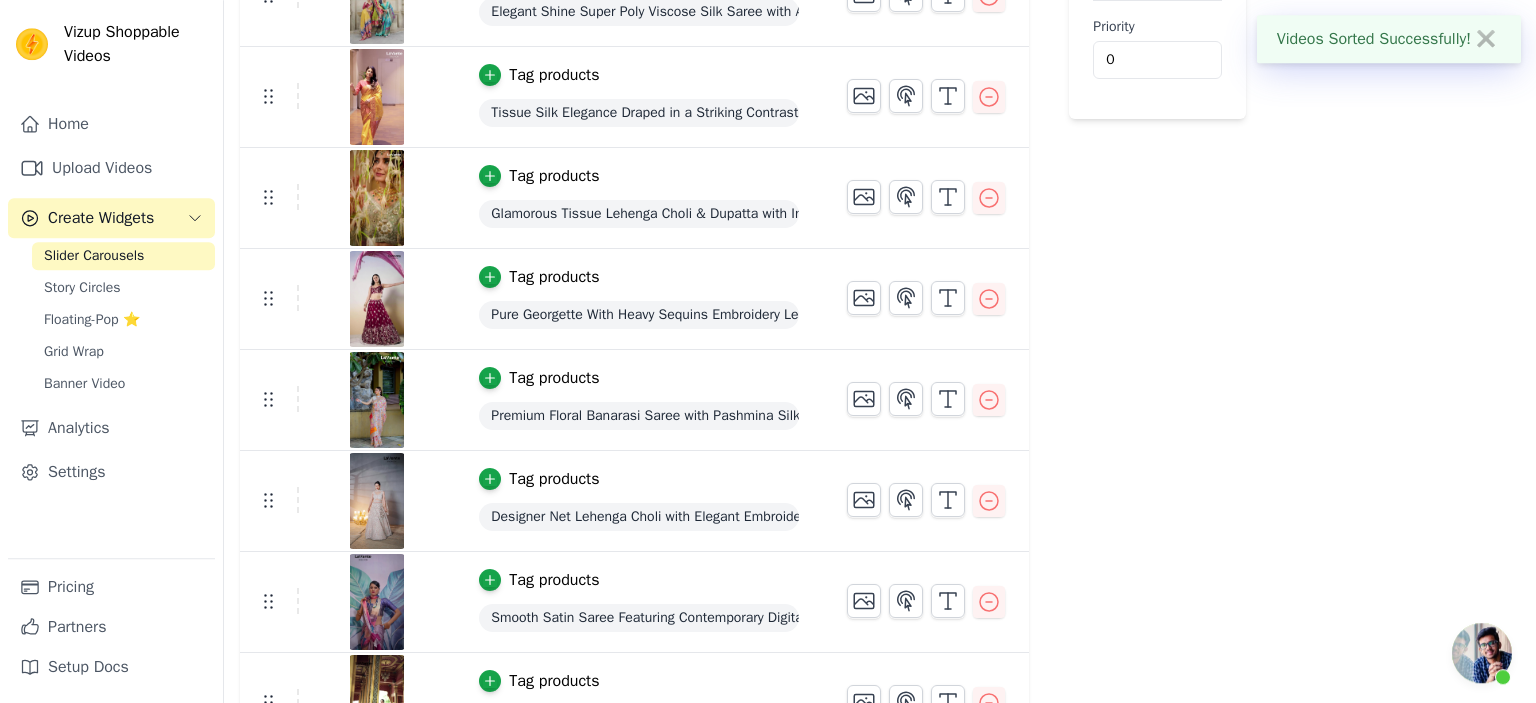scroll, scrollTop: 422, scrollLeft: 0, axis: vertical 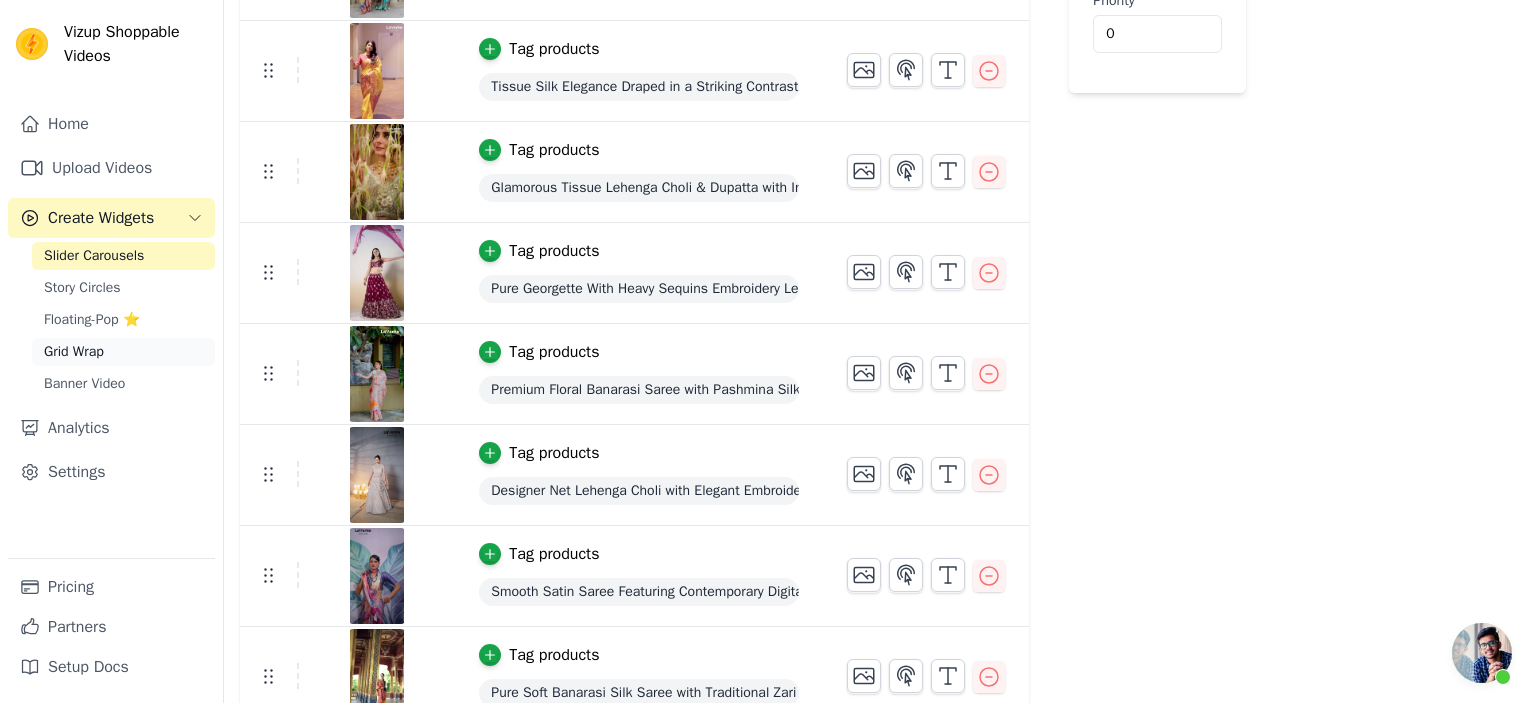 click on "Grid Wrap" at bounding box center [123, 352] 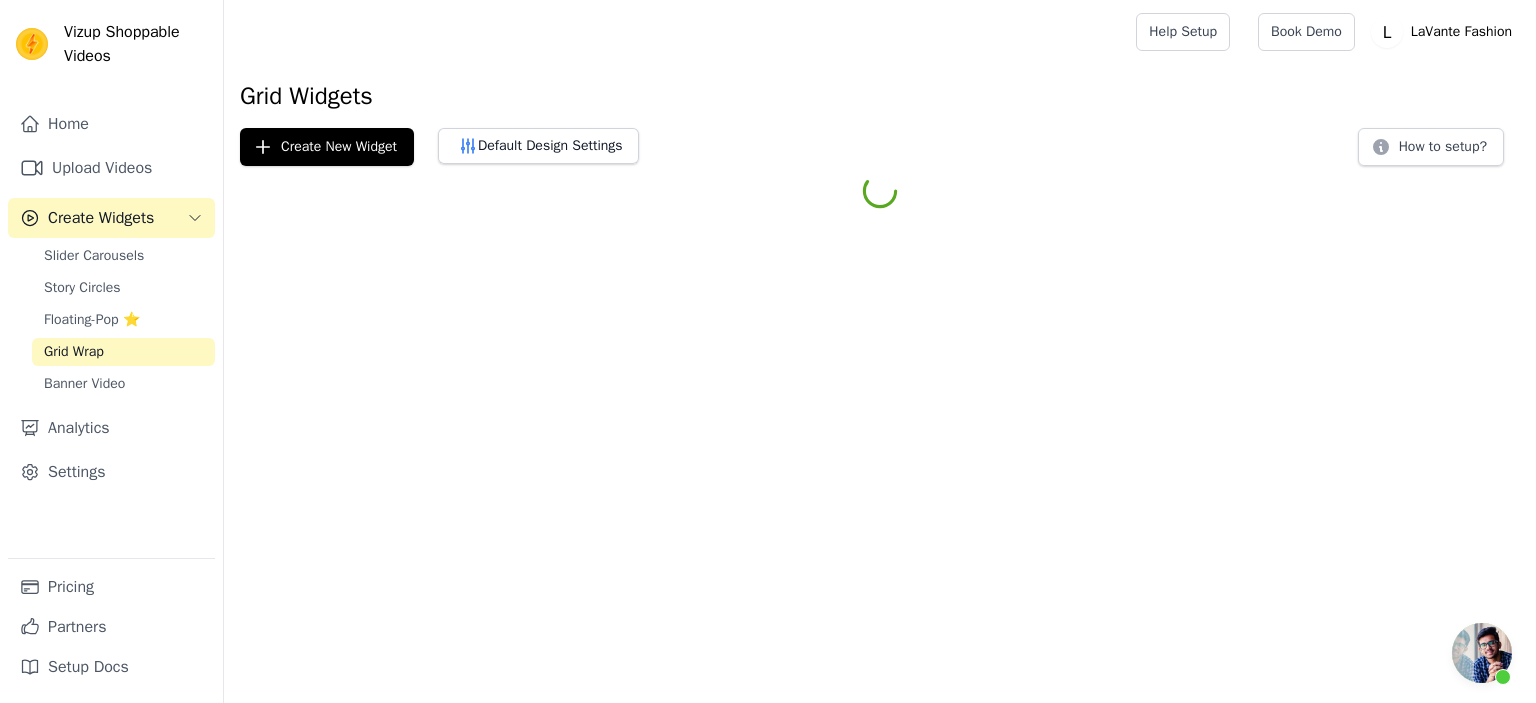 scroll, scrollTop: 0, scrollLeft: 0, axis: both 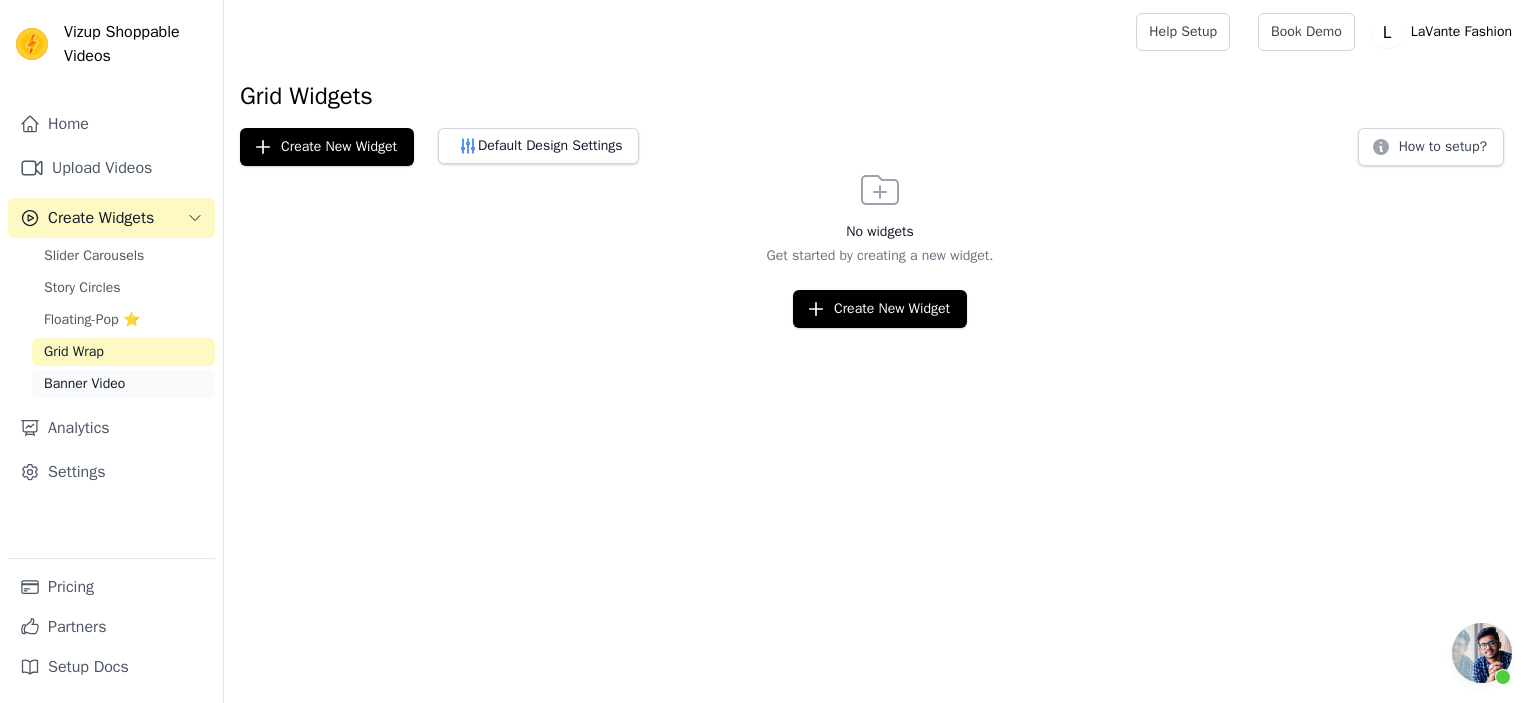 click on "Banner Video" at bounding box center (84, 384) 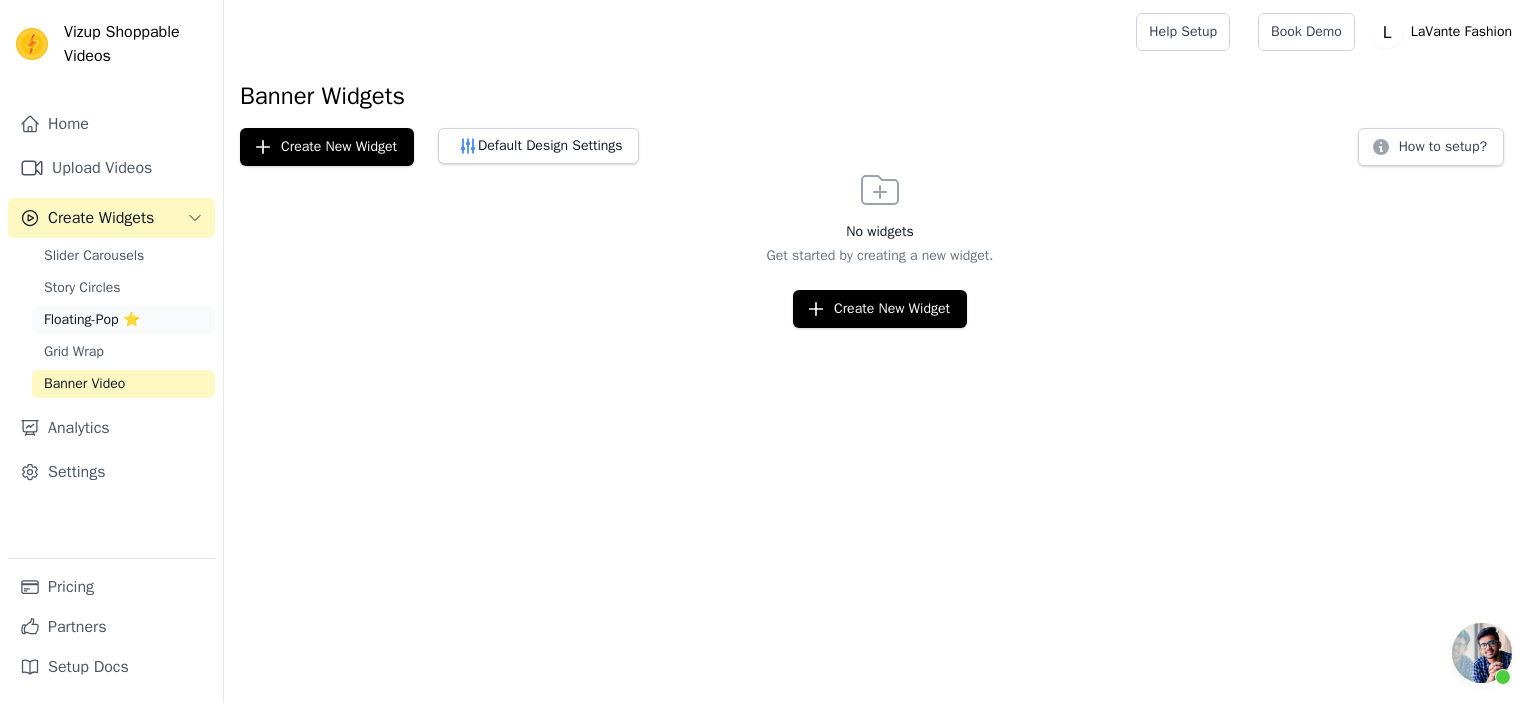 click on "Floating-Pop ⭐" at bounding box center (92, 320) 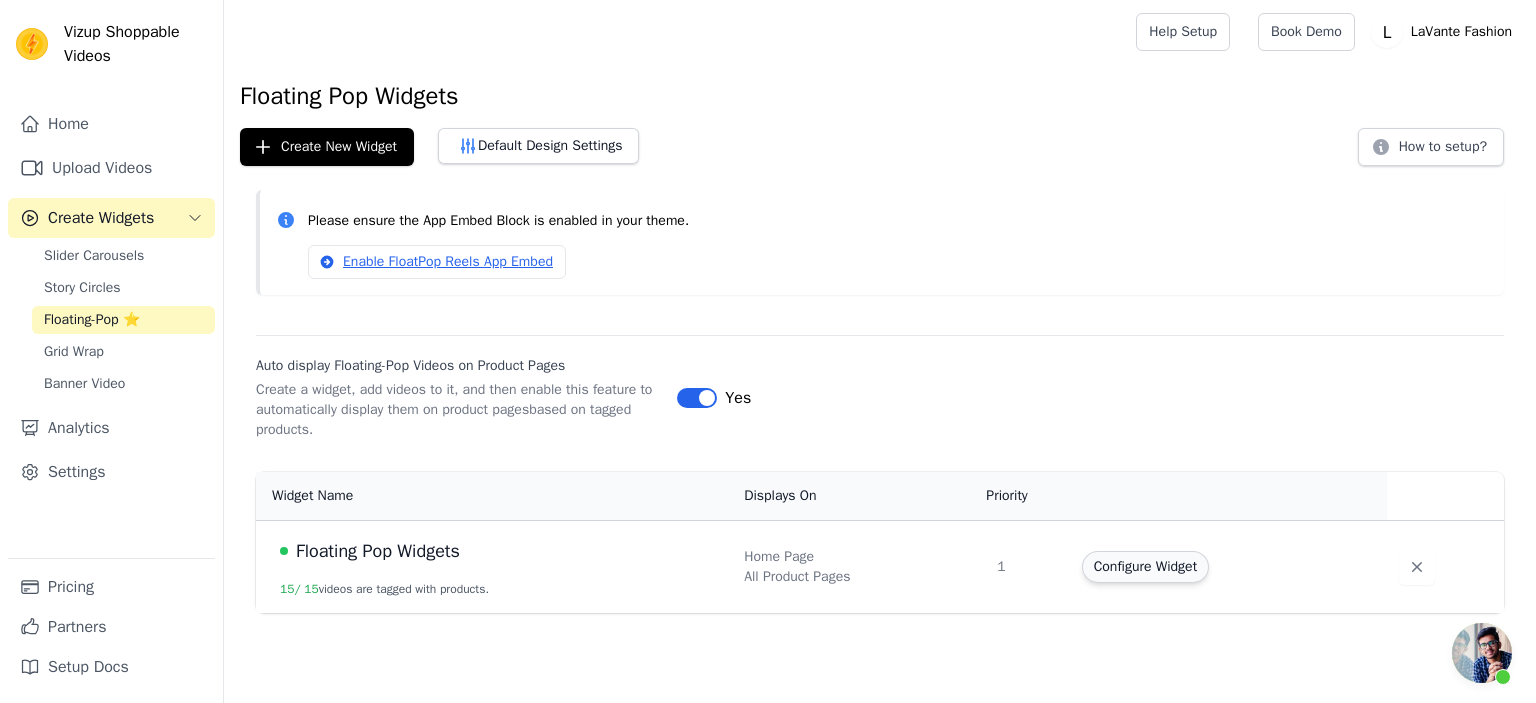 click on "Configure Widget" at bounding box center (1145, 567) 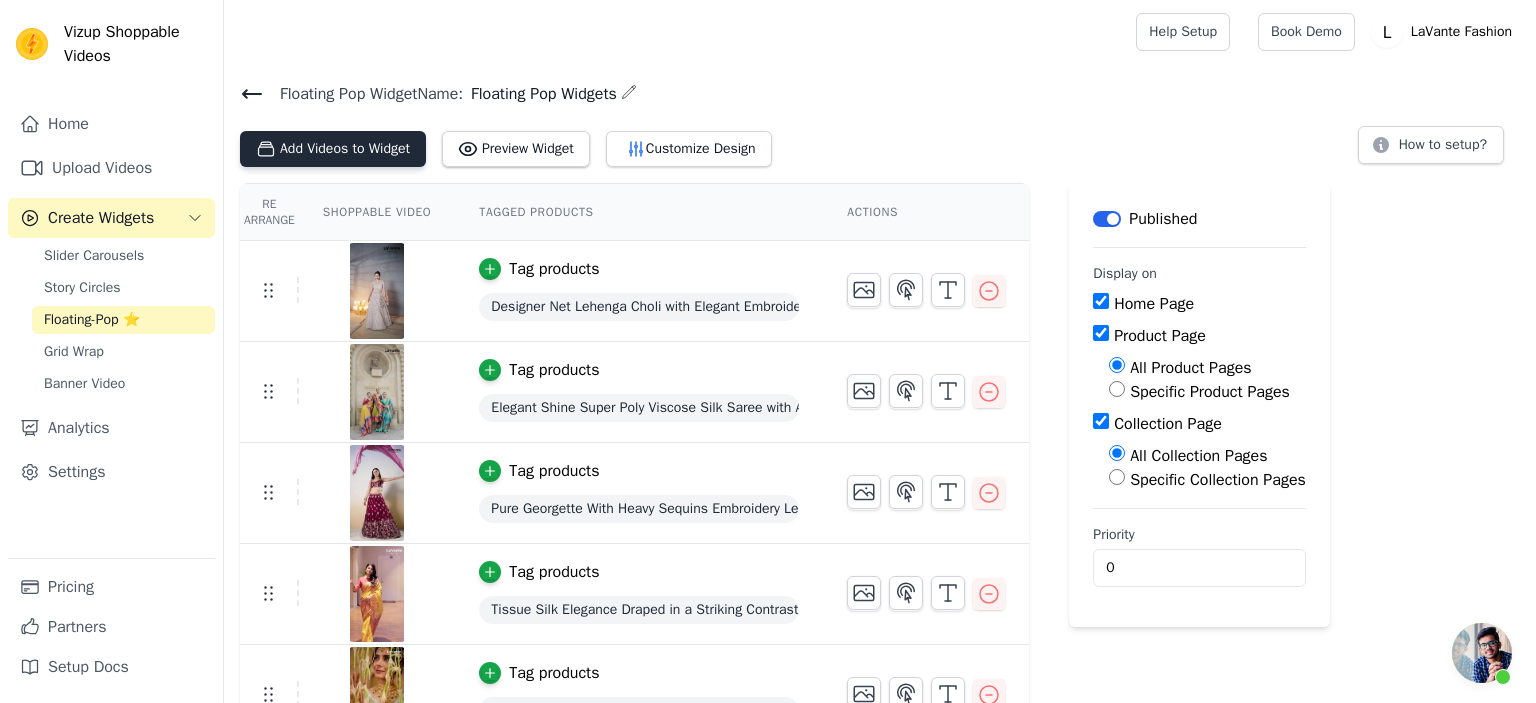 click on "Add Videos to Widget" at bounding box center [333, 149] 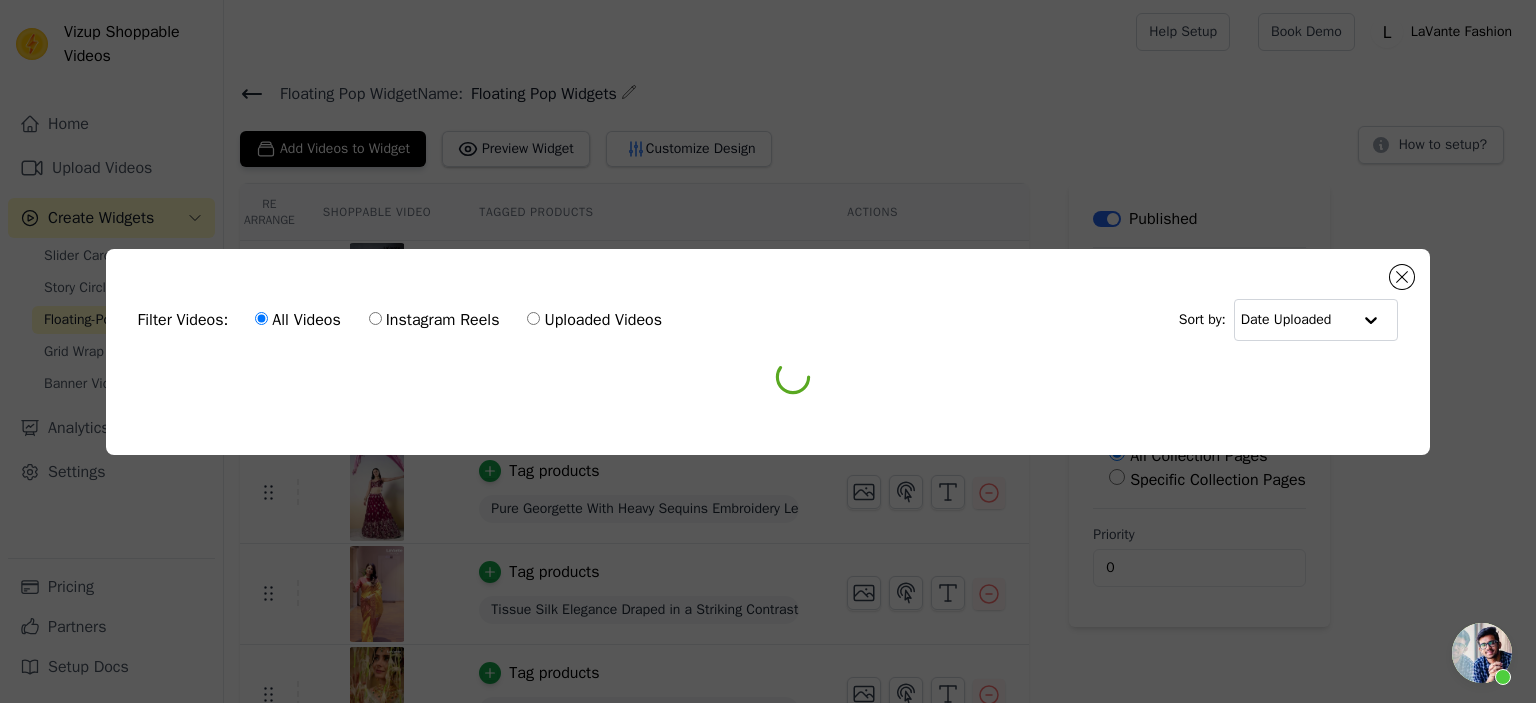 scroll, scrollTop: 113, scrollLeft: 0, axis: vertical 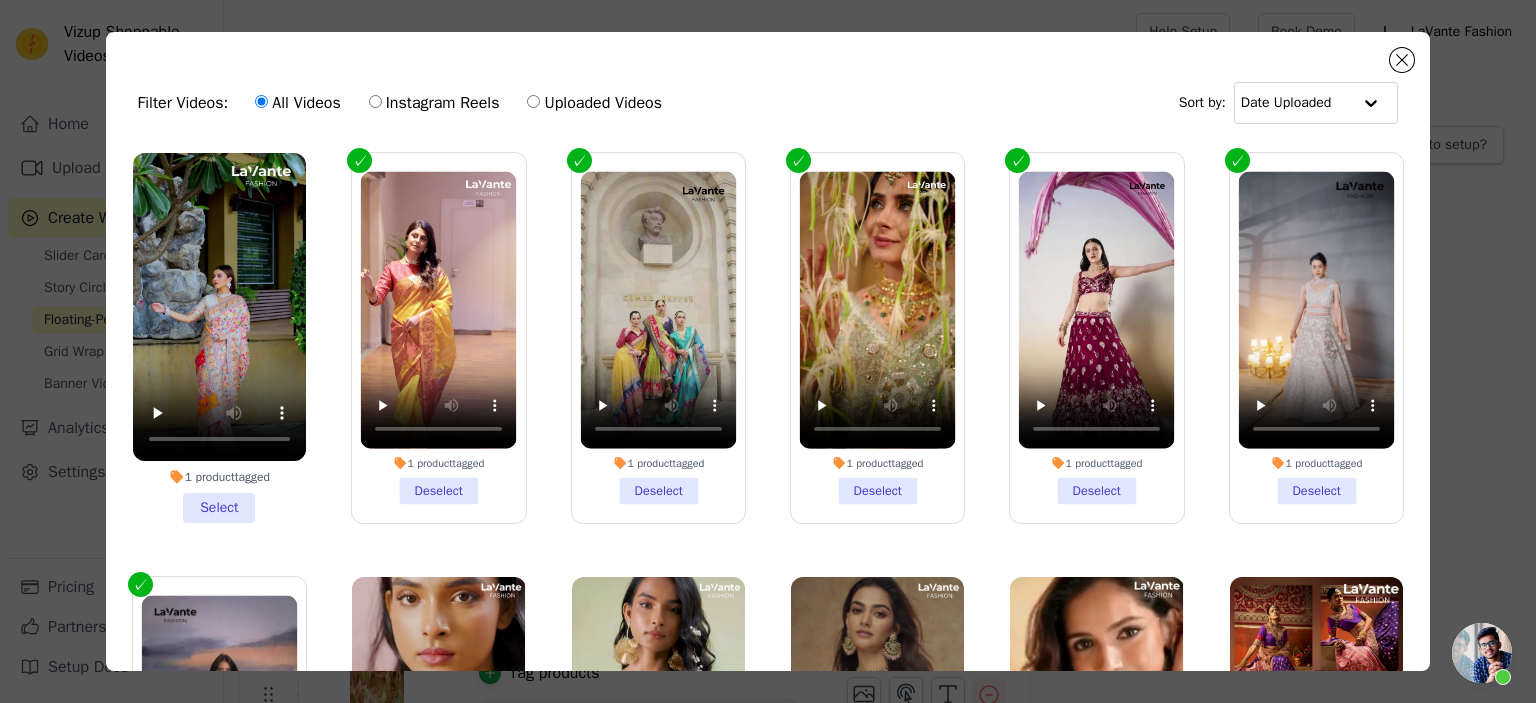 click on "1   product  tagged     Select" at bounding box center [219, 338] 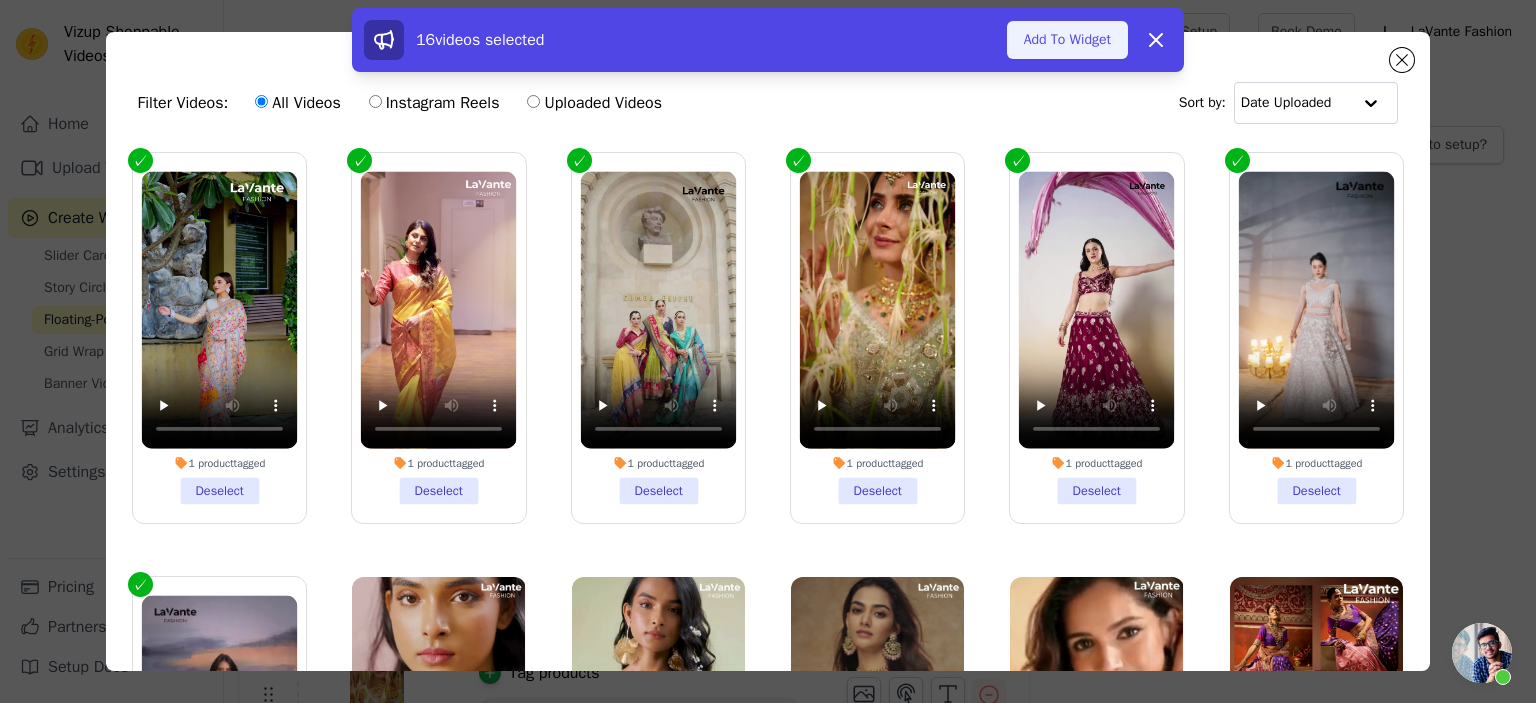 click on "Add To Widget" at bounding box center (1067, 40) 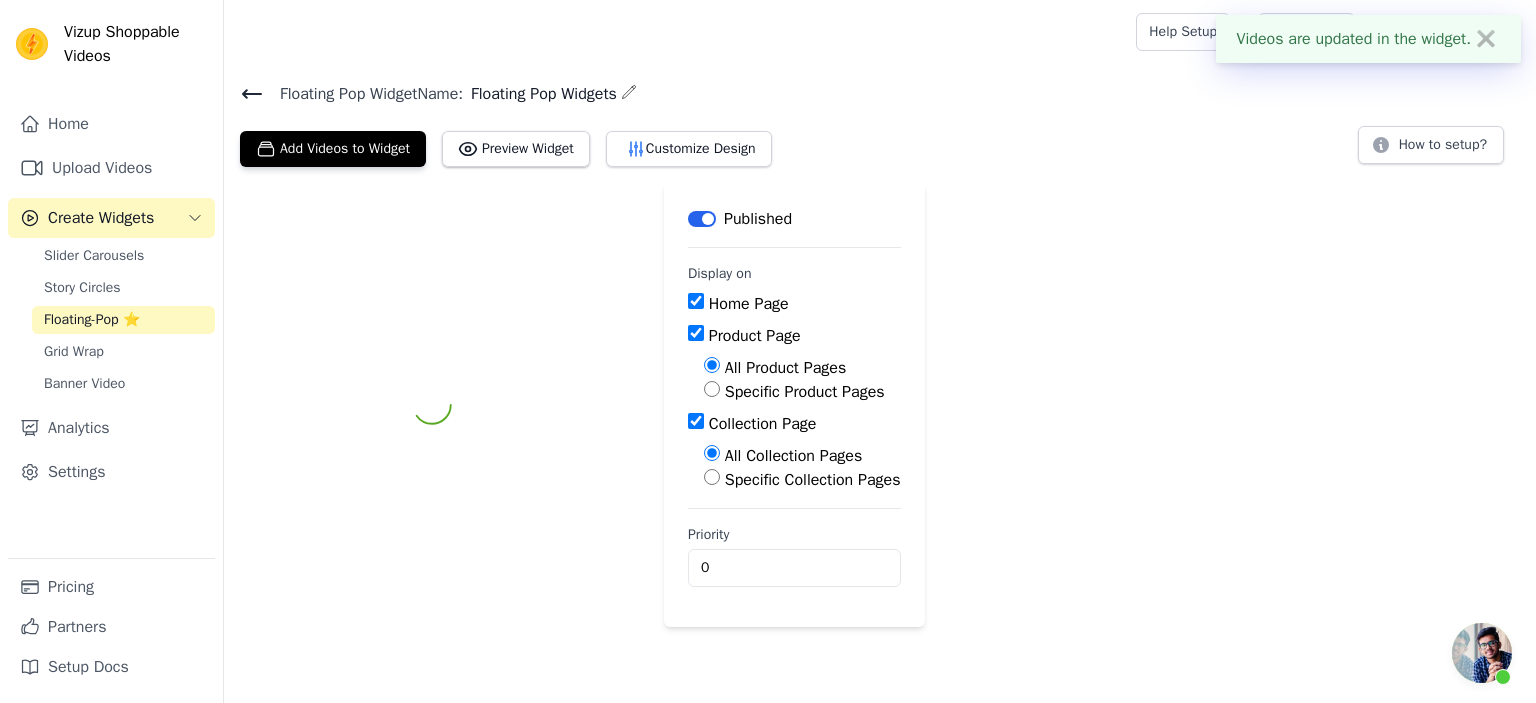 scroll, scrollTop: 113, scrollLeft: 0, axis: vertical 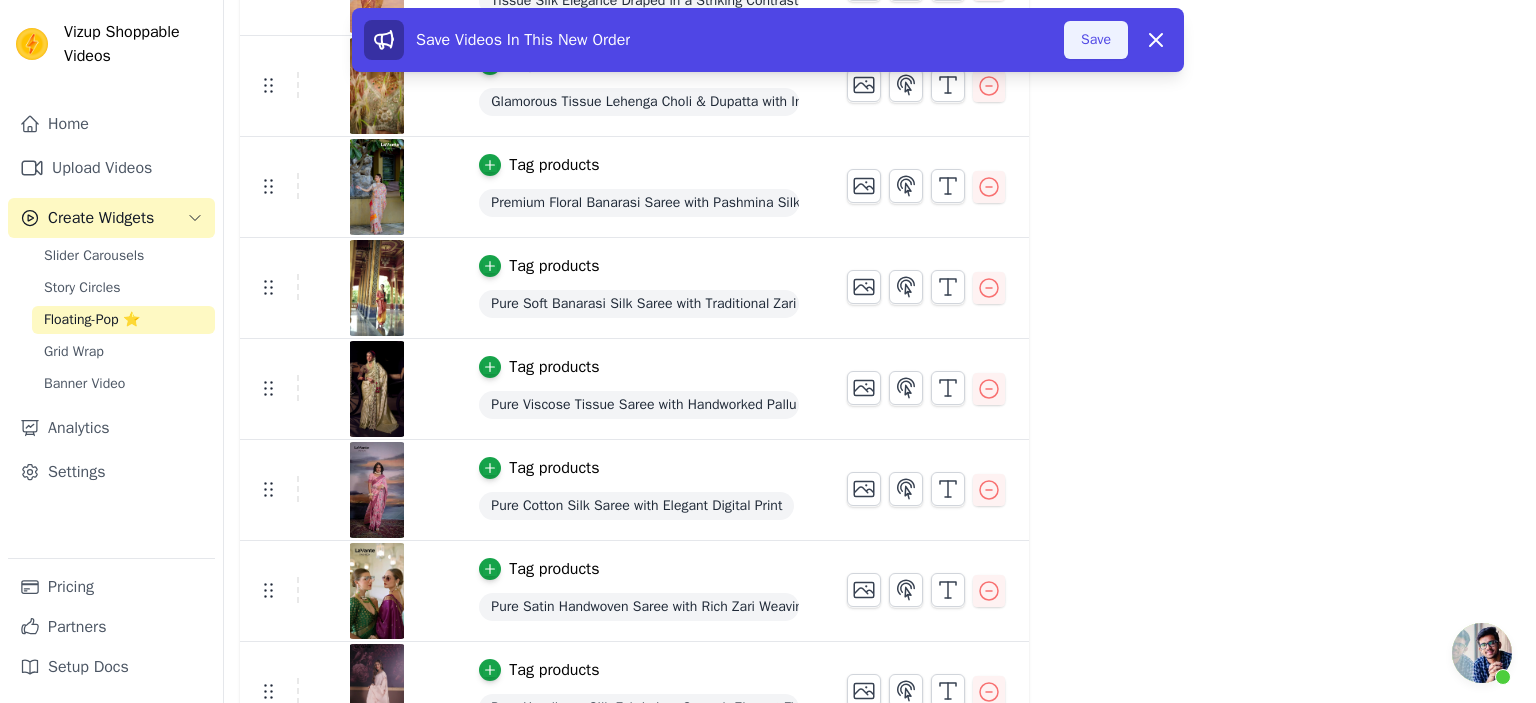 click on "Save" at bounding box center (1096, 40) 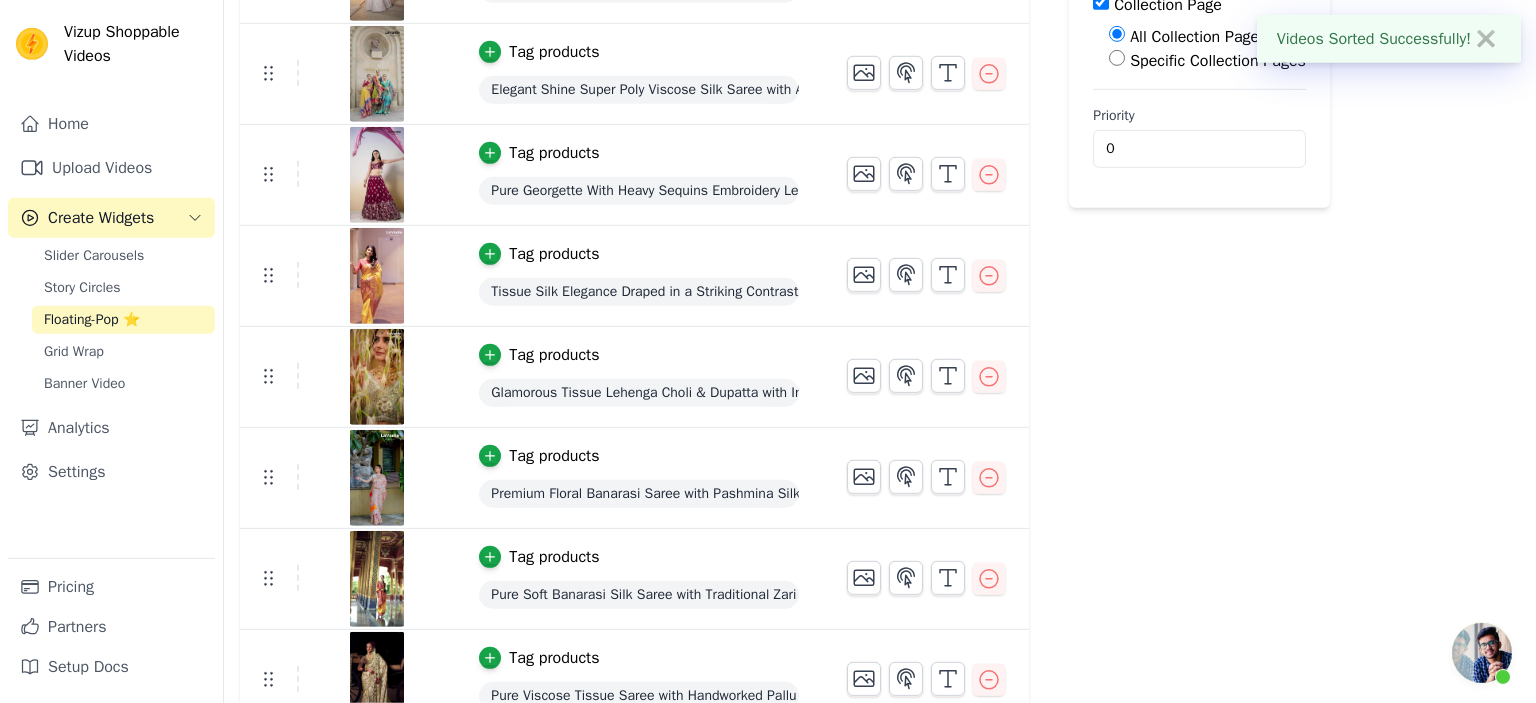 scroll, scrollTop: 393, scrollLeft: 0, axis: vertical 